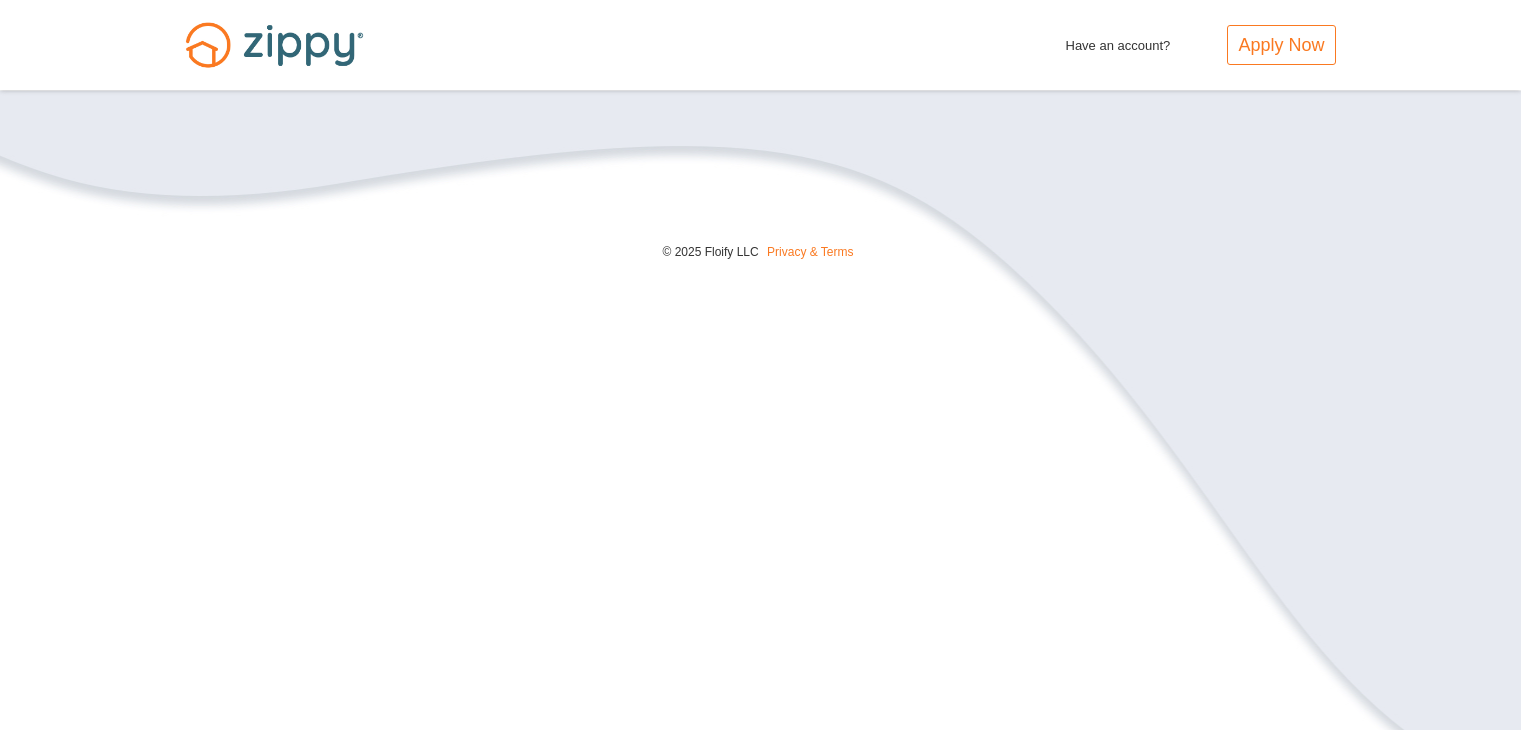 scroll, scrollTop: 0, scrollLeft: 0, axis: both 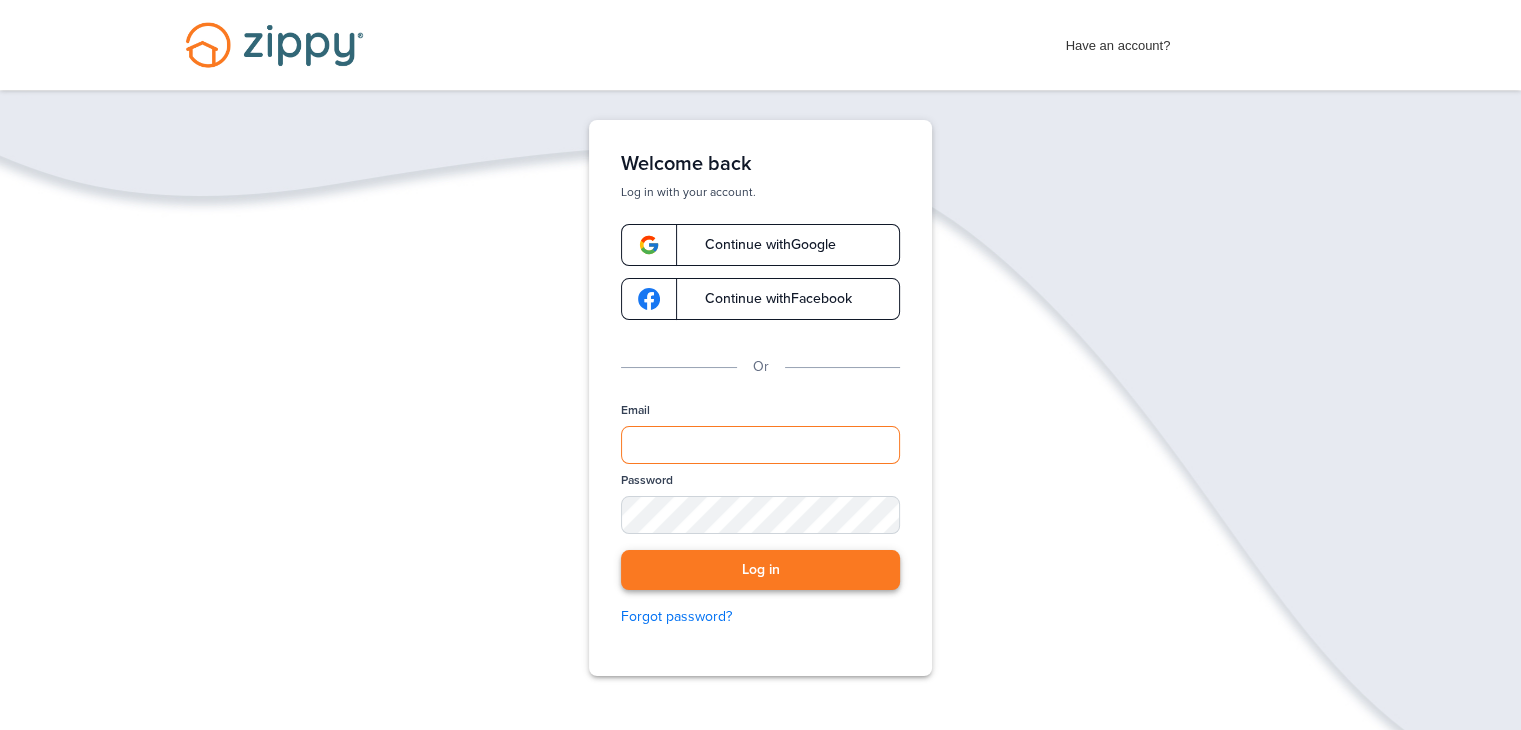 type on "**********" 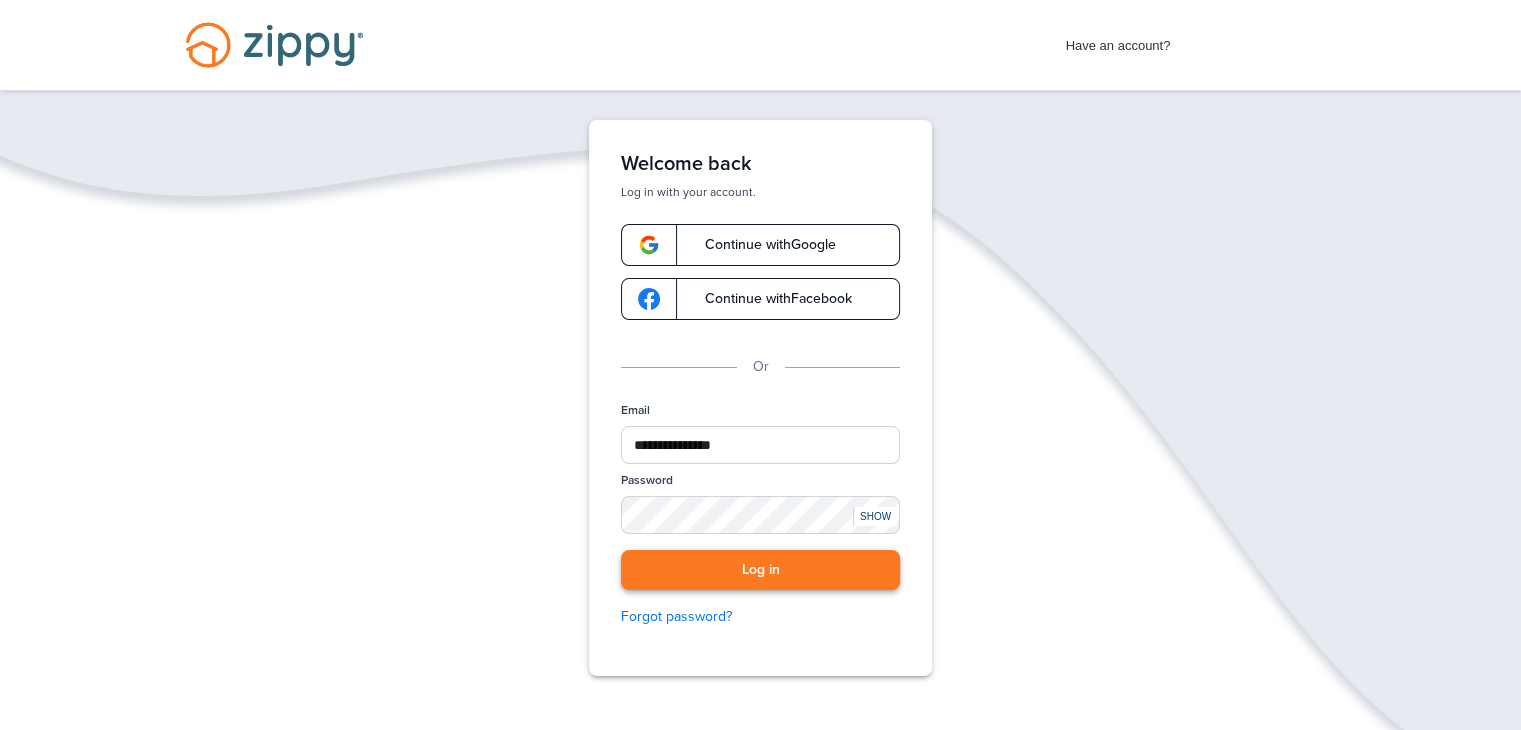 click on "Log in" at bounding box center (760, 570) 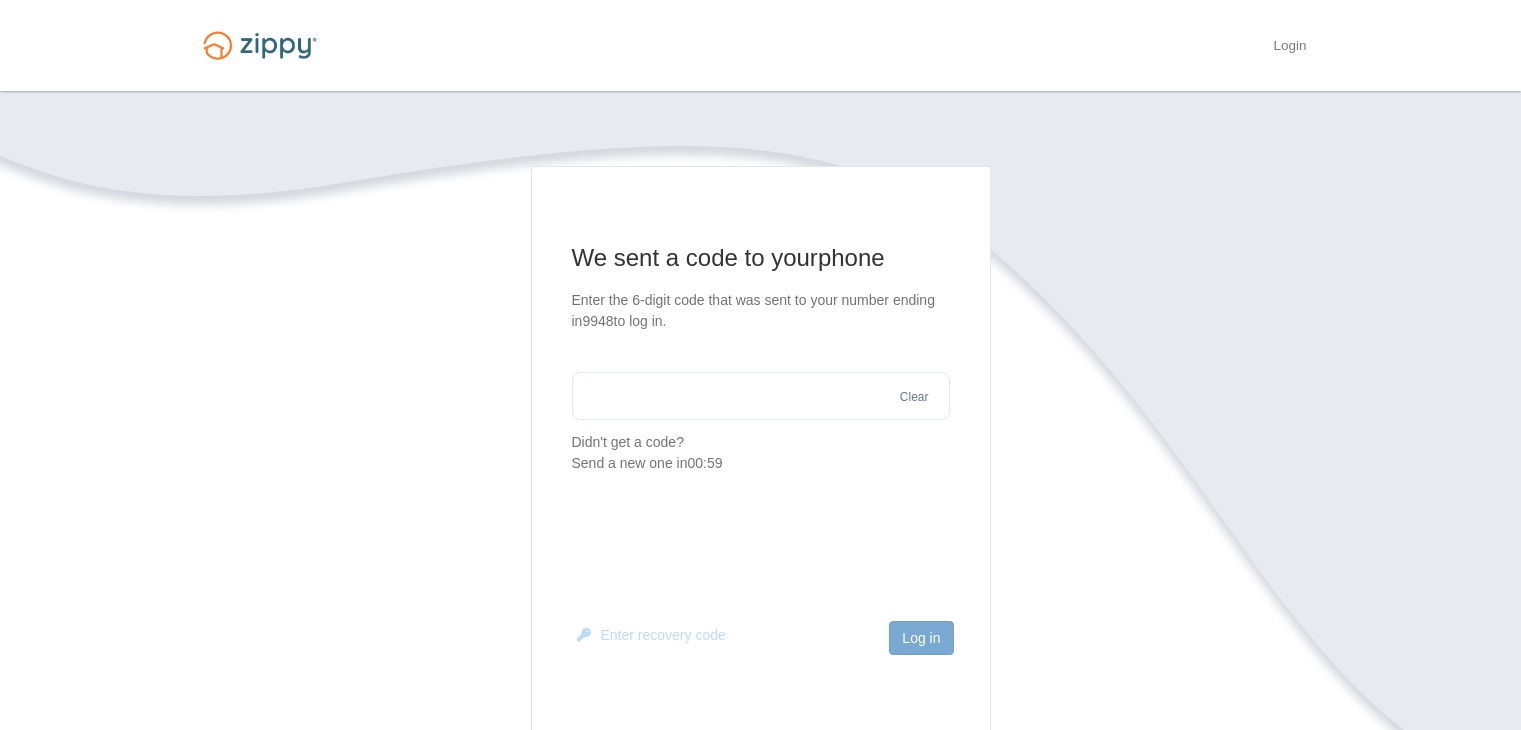 scroll, scrollTop: 0, scrollLeft: 0, axis: both 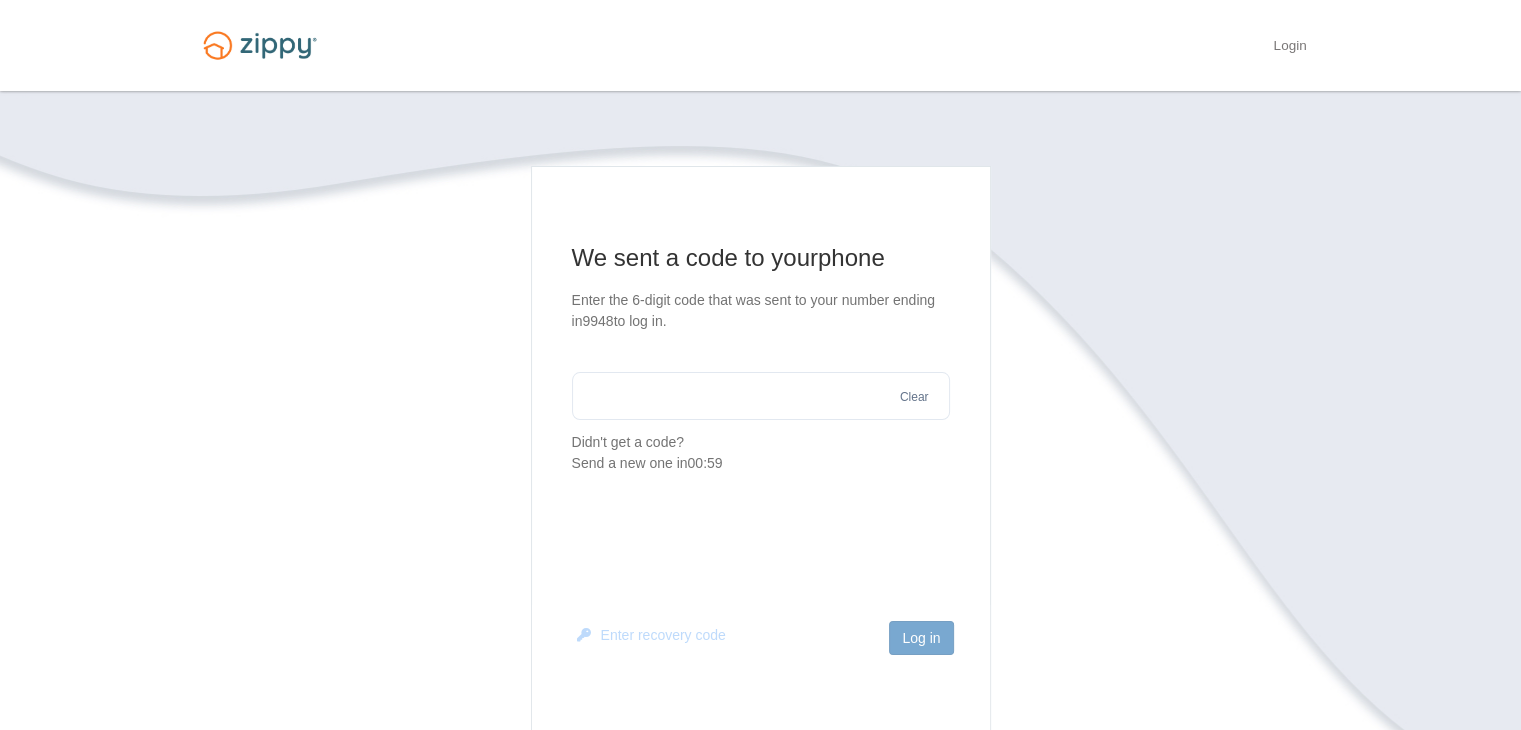 click at bounding box center (761, 396) 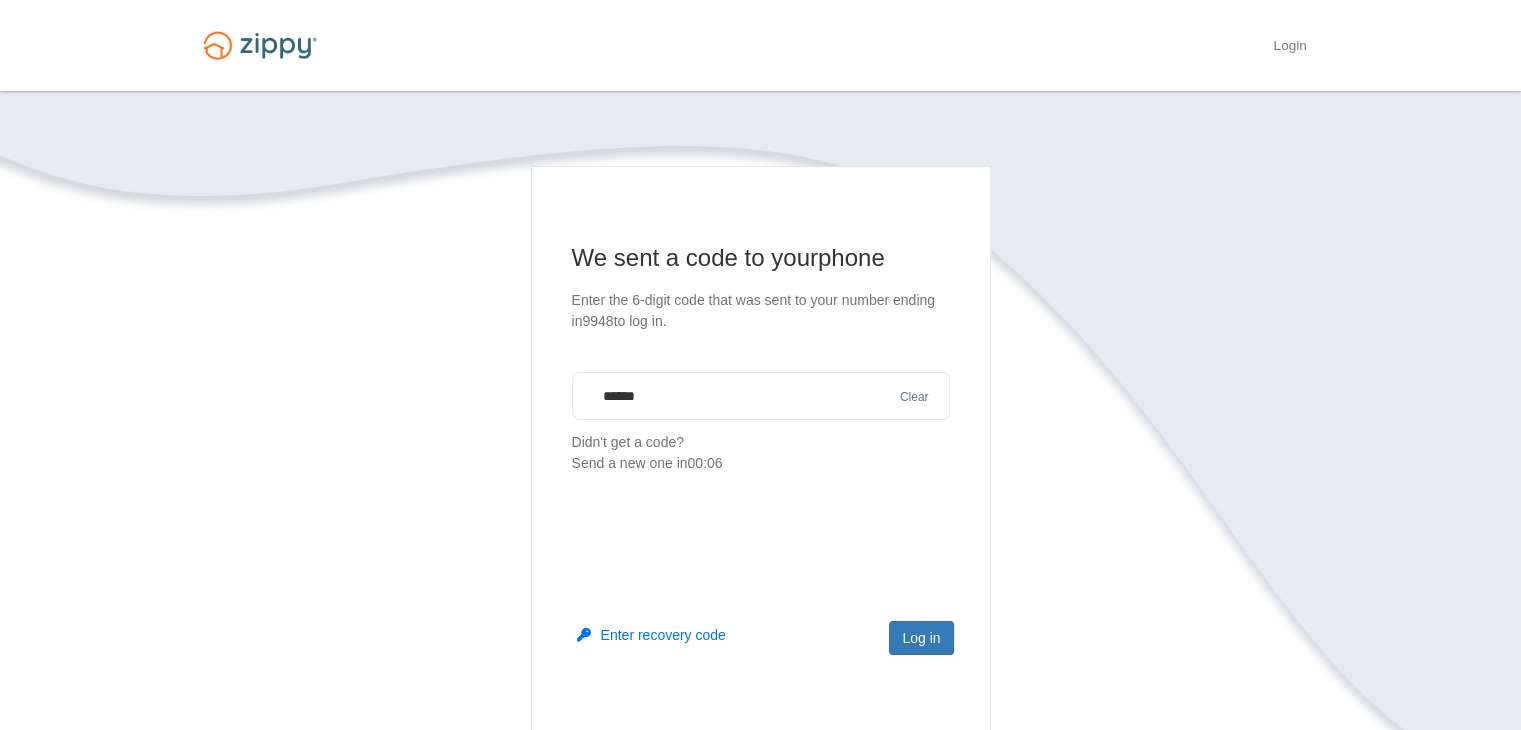 type on "******" 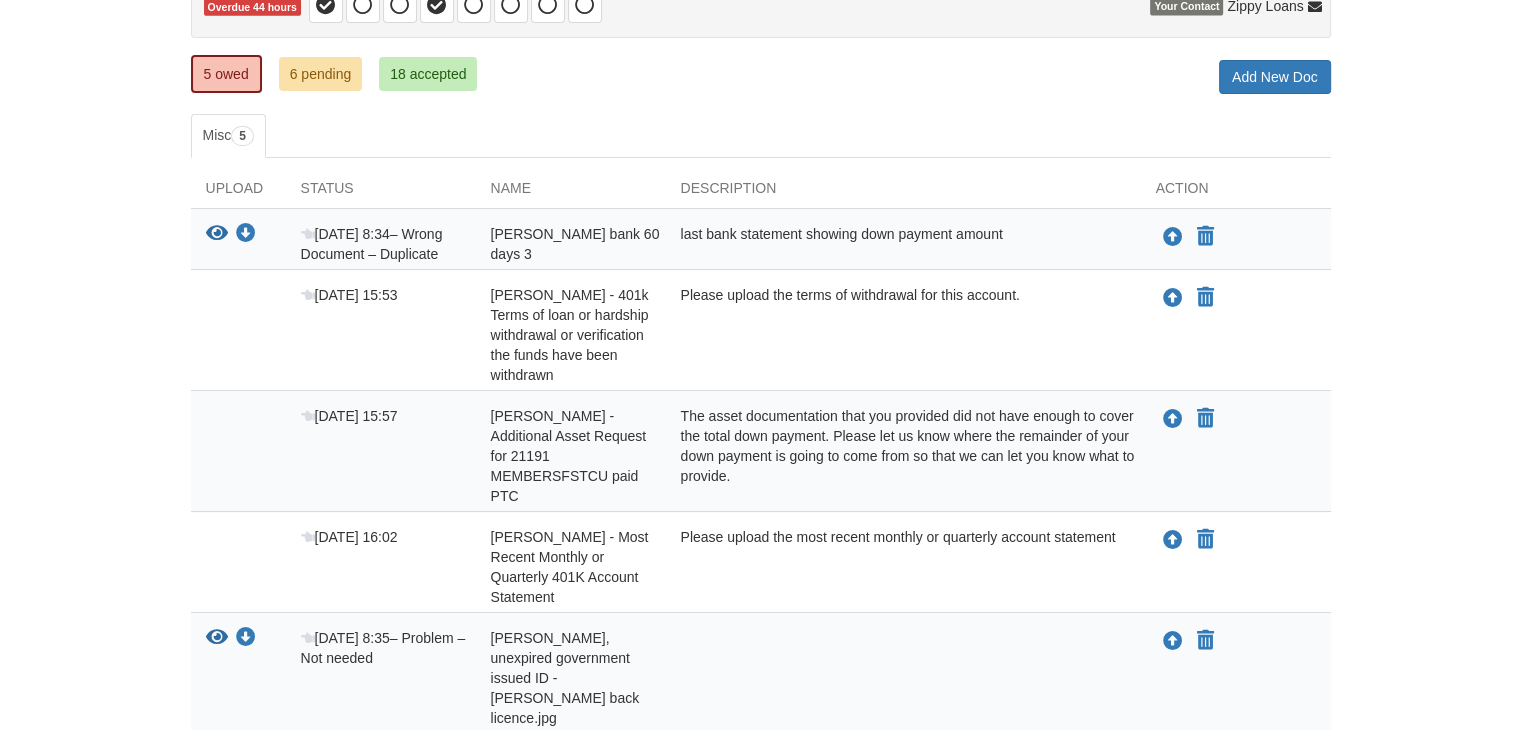 scroll, scrollTop: 0, scrollLeft: 0, axis: both 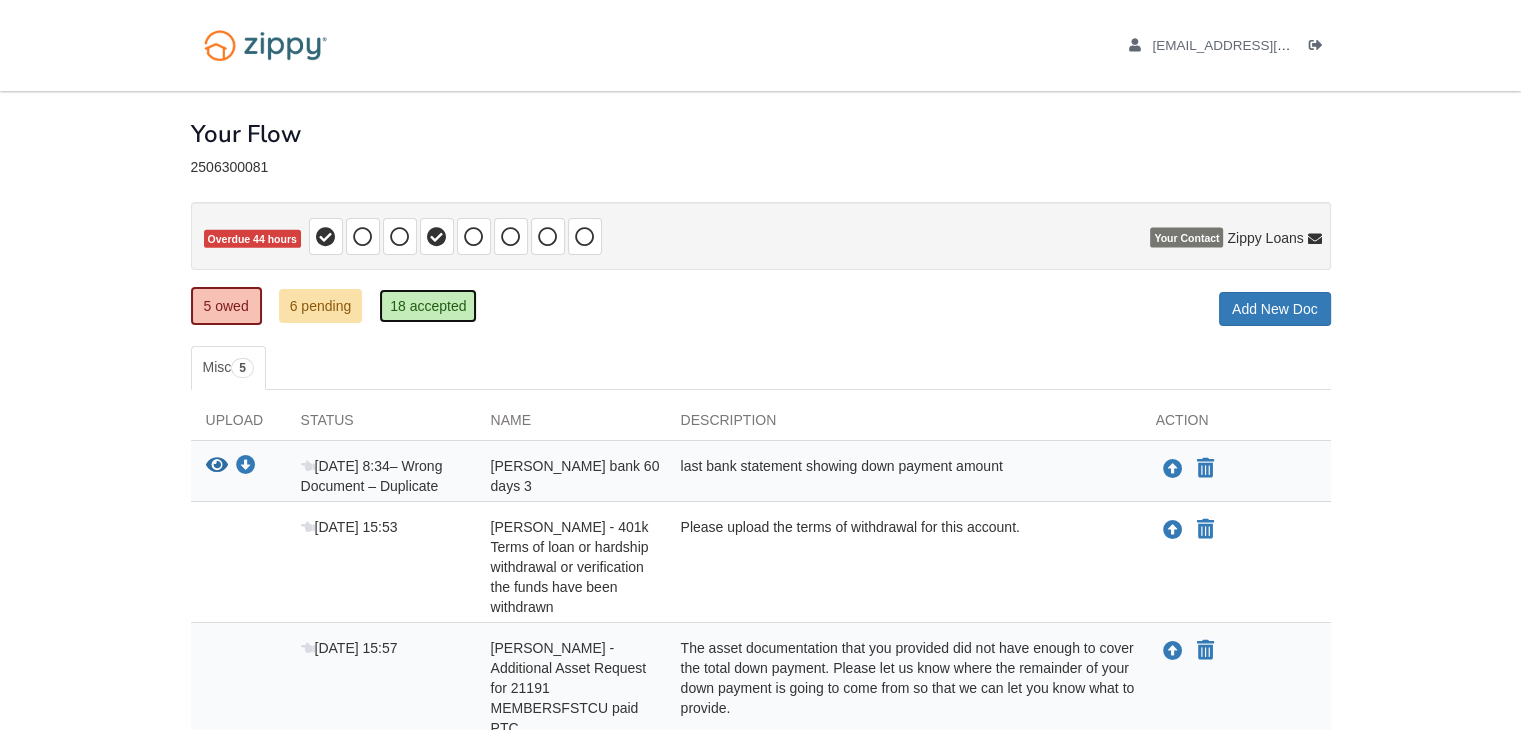 click on "18 accepted" at bounding box center [428, 306] 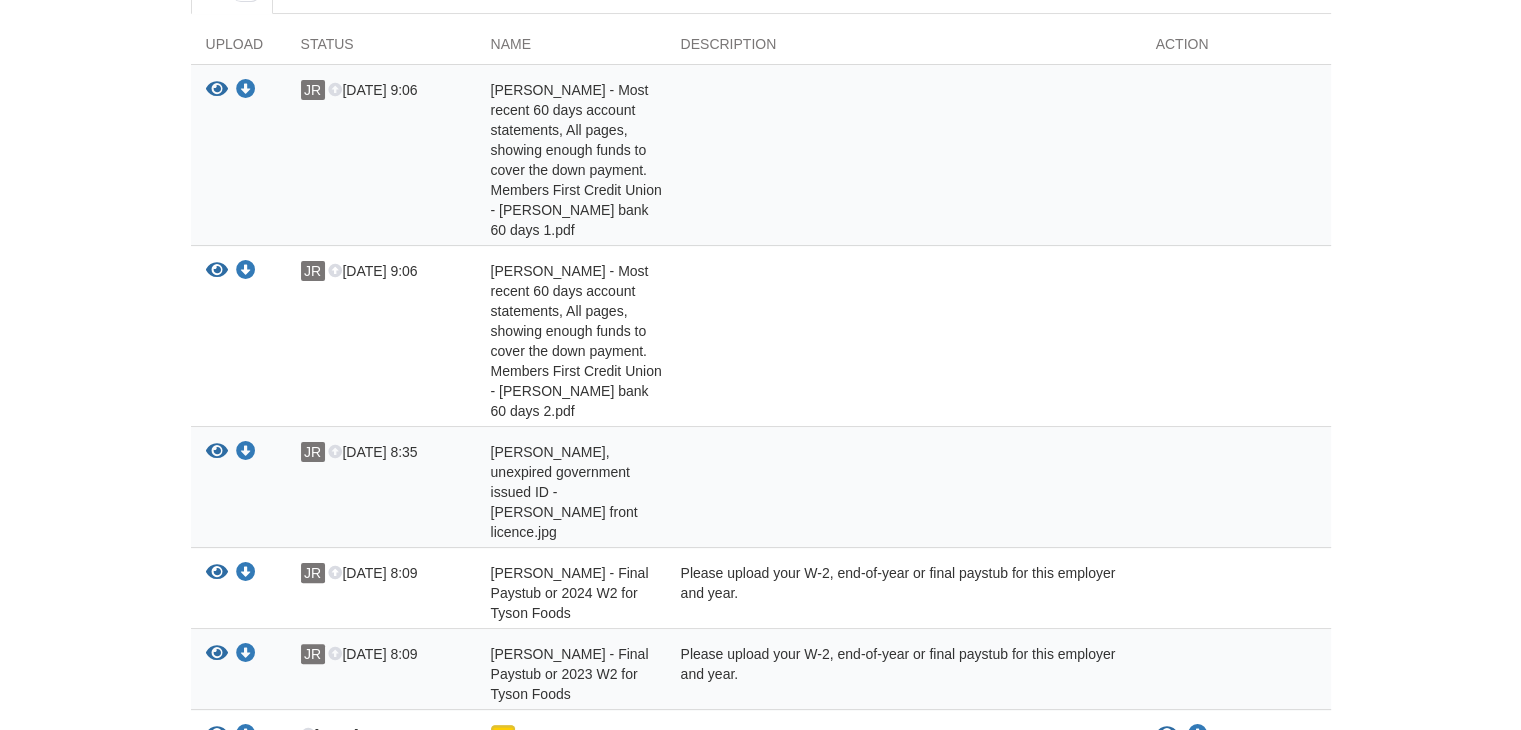 scroll, scrollTop: 13, scrollLeft: 0, axis: vertical 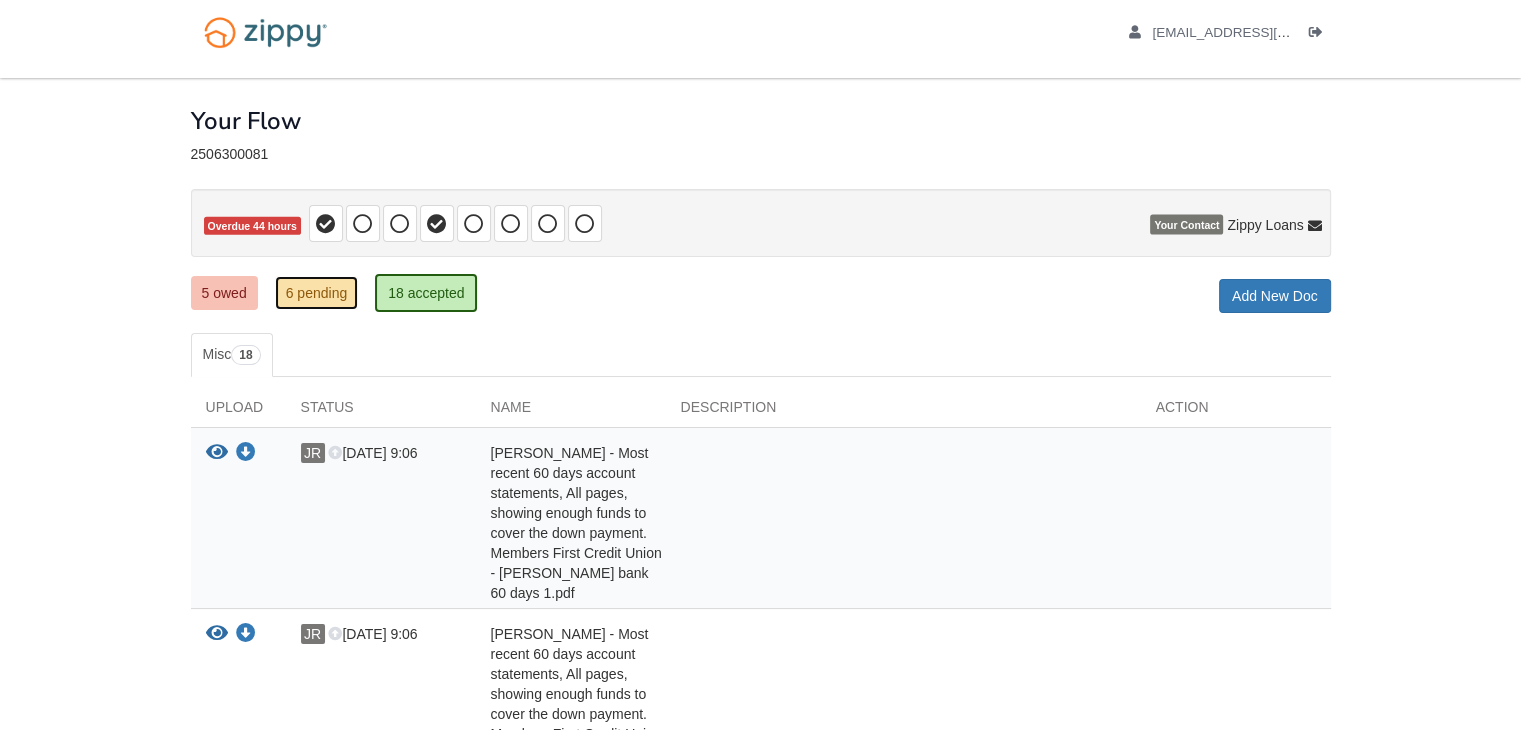 click on "6 pending" at bounding box center [317, 293] 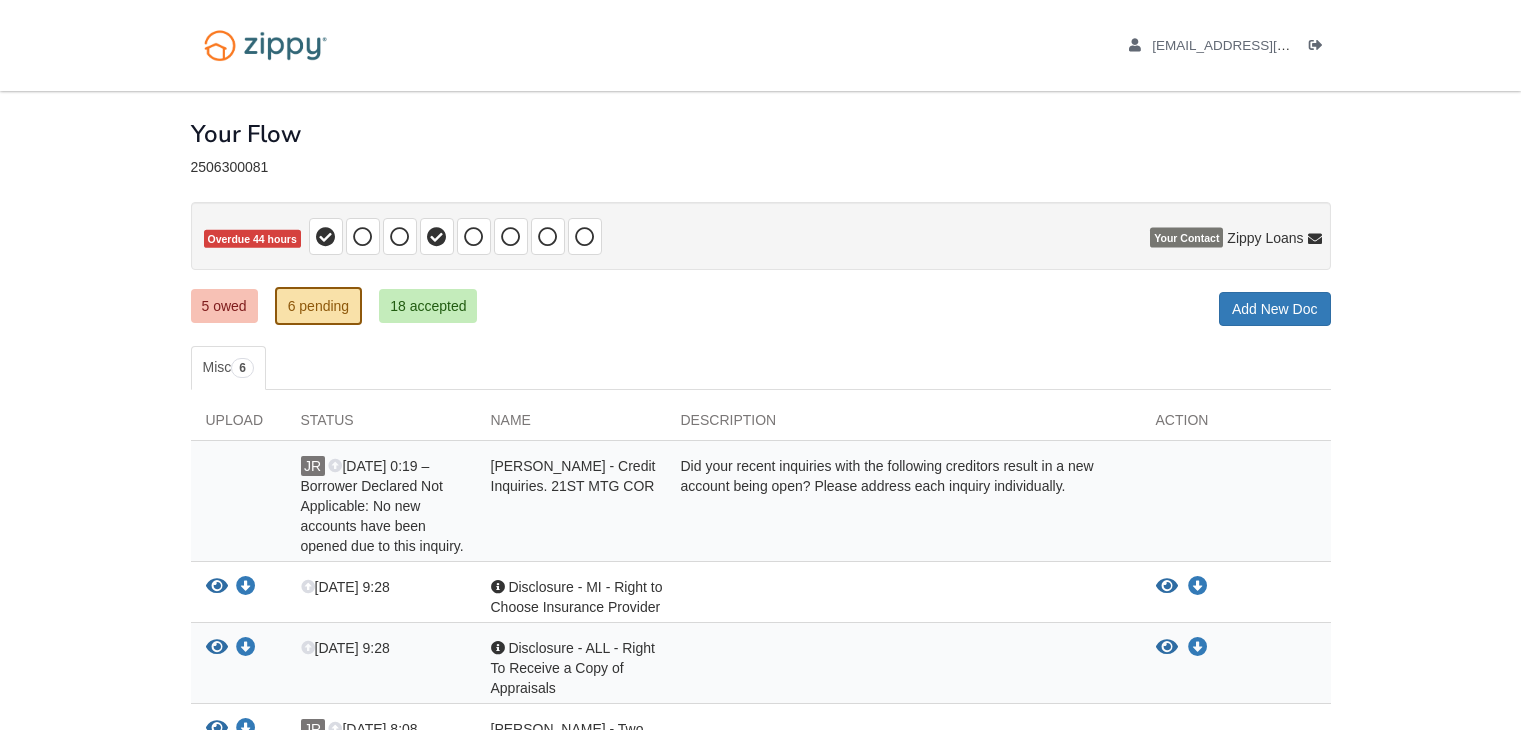 scroll, scrollTop: 0, scrollLeft: 0, axis: both 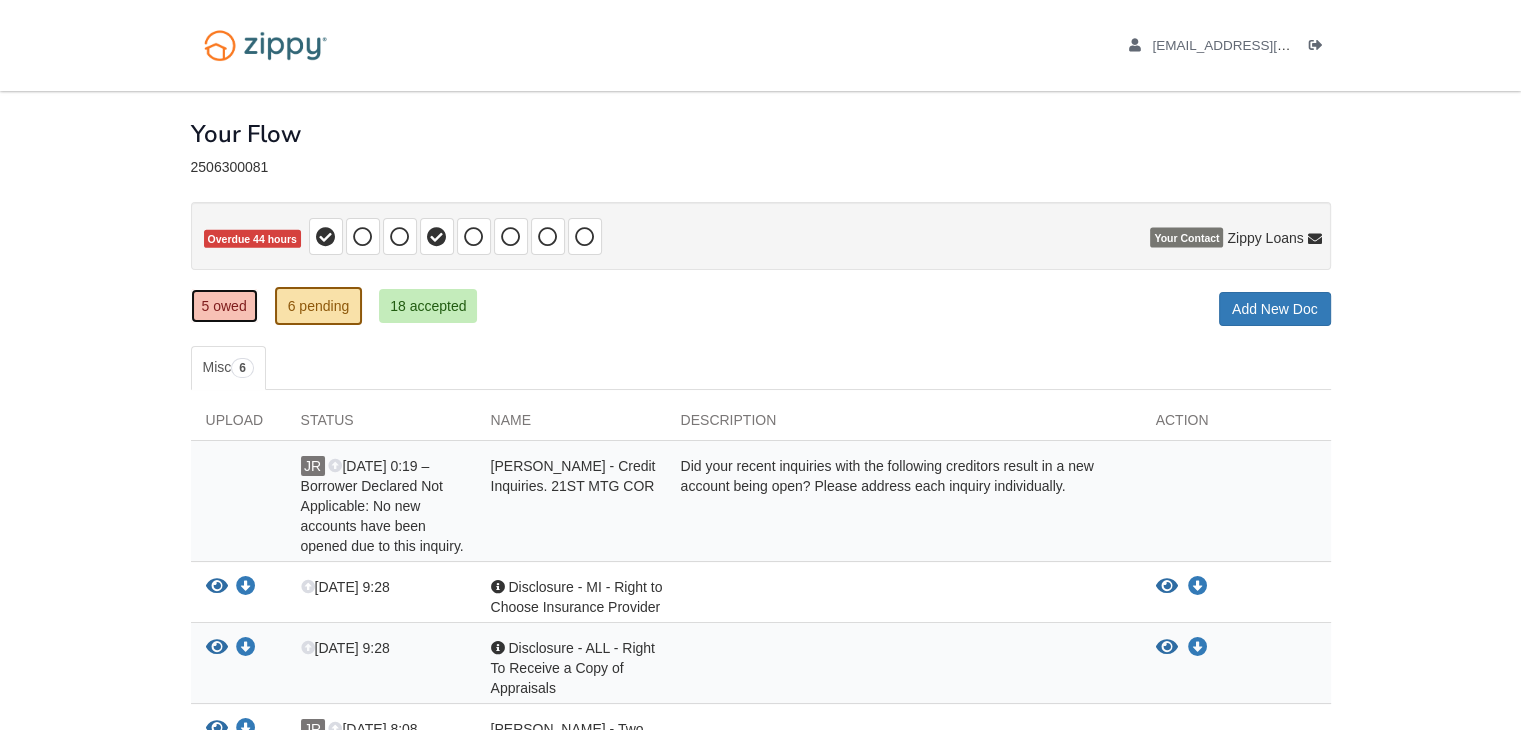 click on "5 owed" at bounding box center (224, 306) 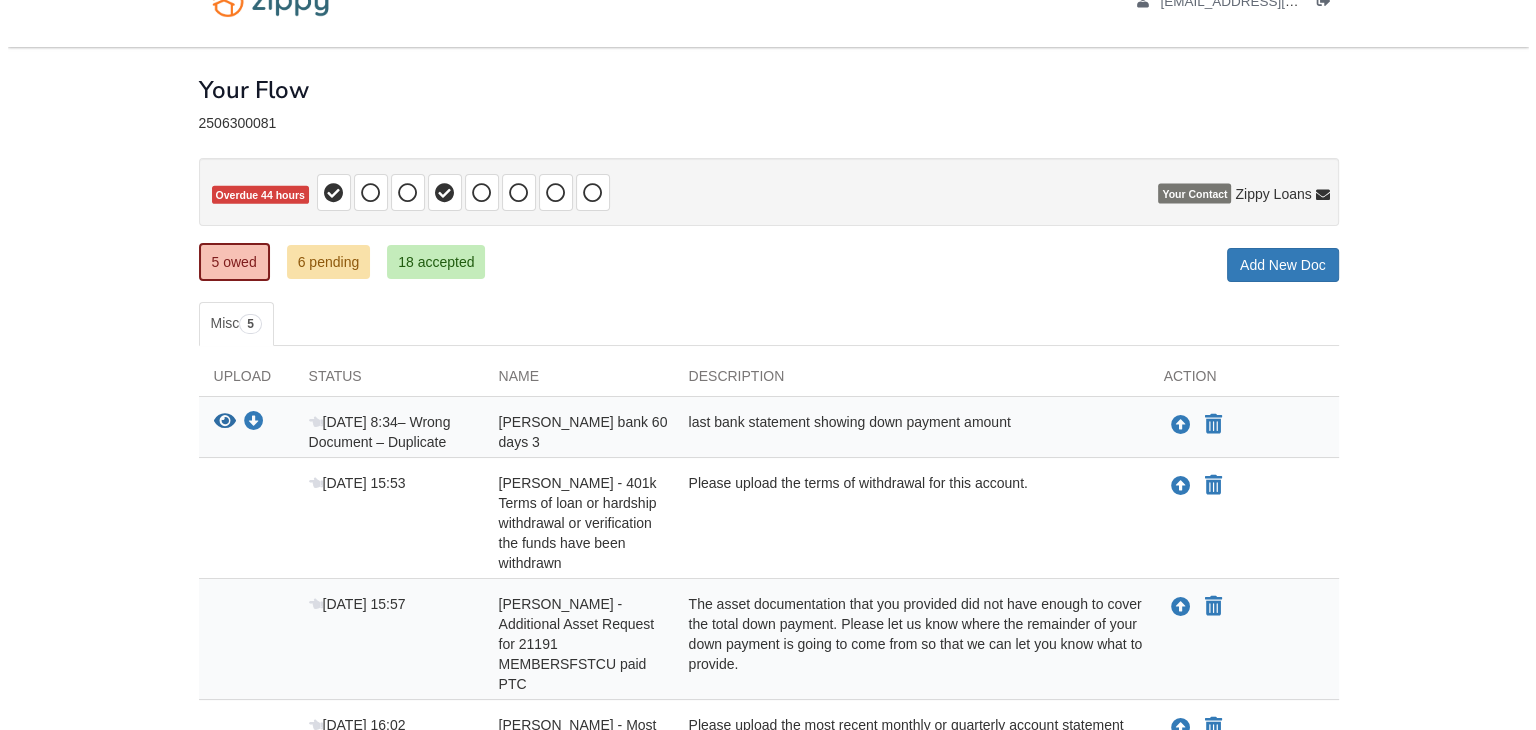 scroll, scrollTop: 100, scrollLeft: 0, axis: vertical 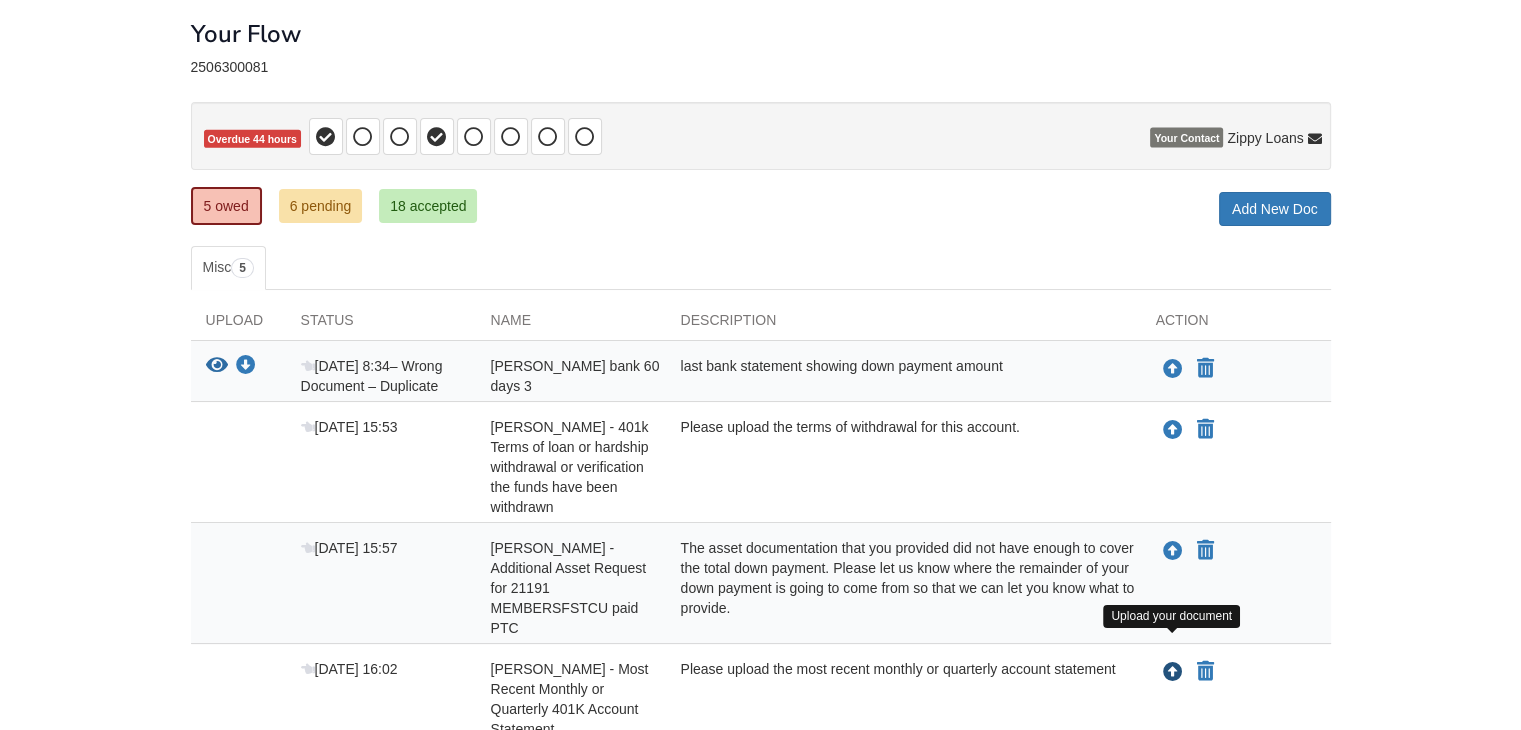 click at bounding box center (1173, 673) 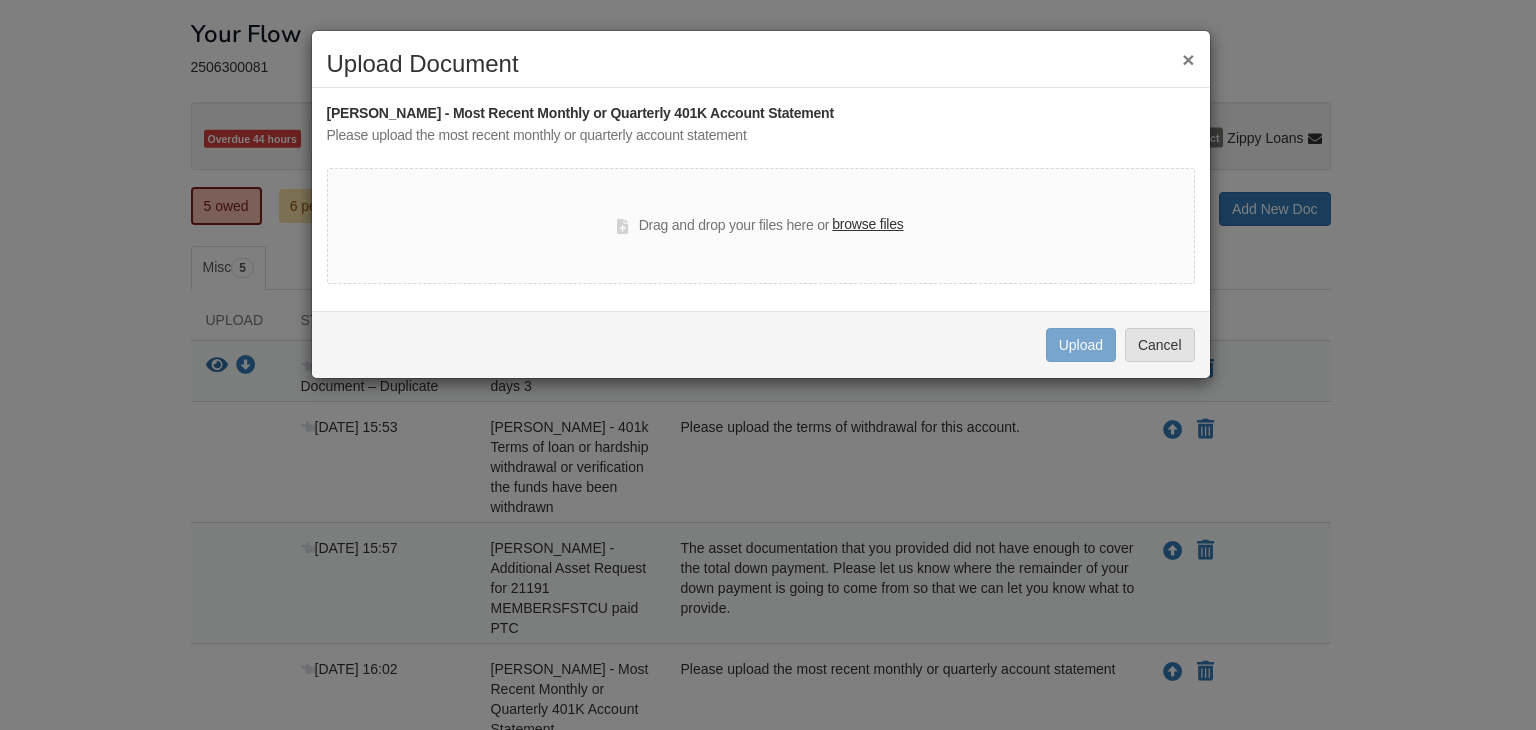 click on "browse files" at bounding box center (867, 225) 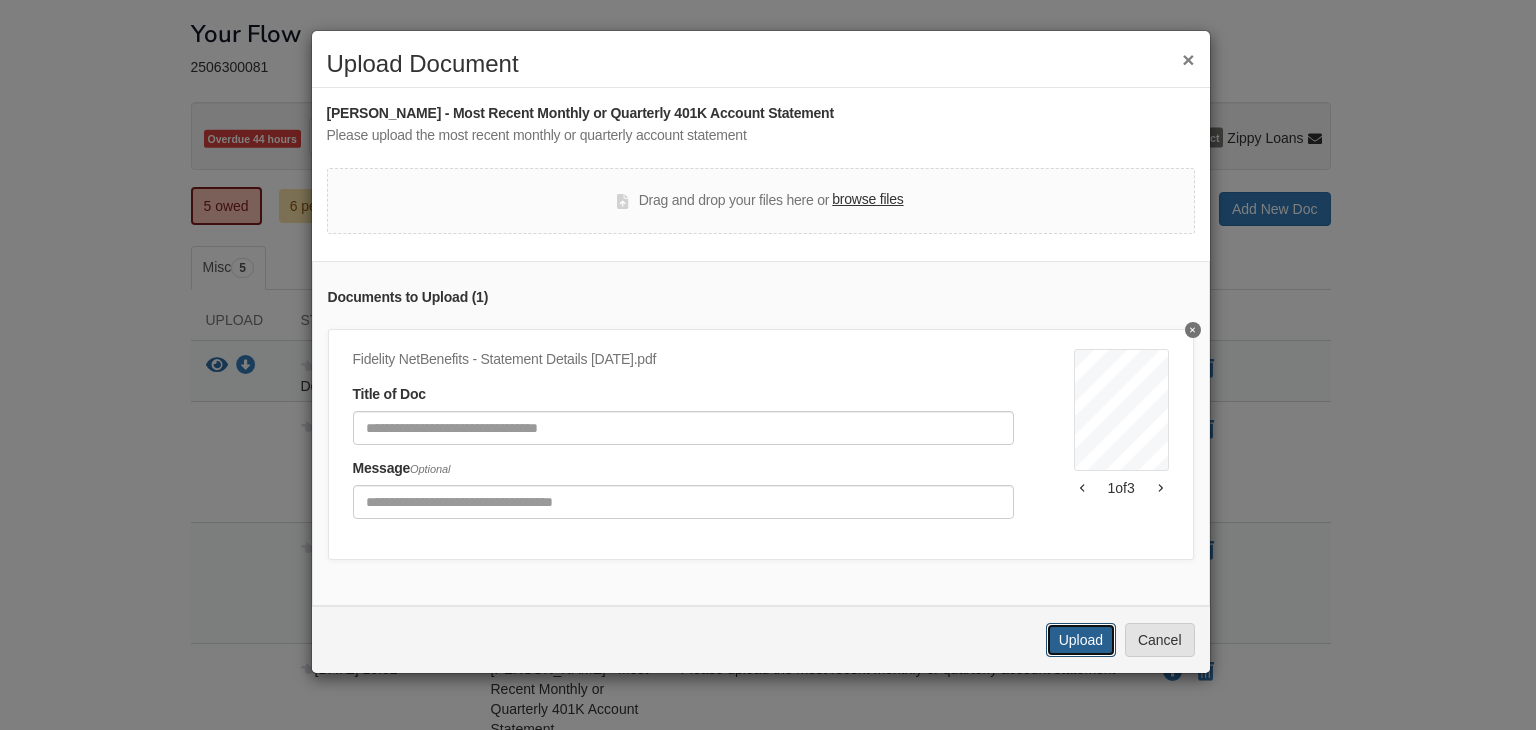 click on "Upload" at bounding box center (1081, 640) 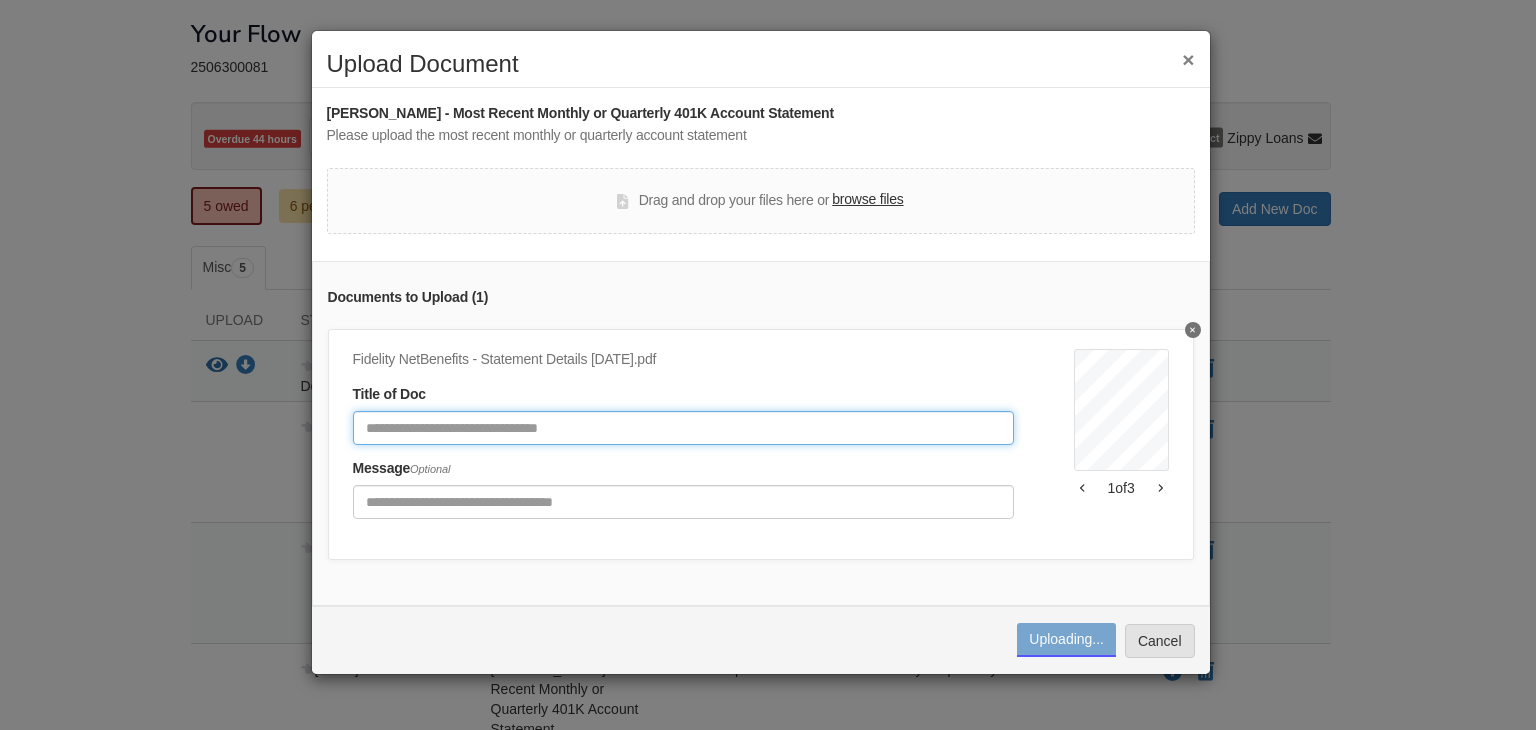 click 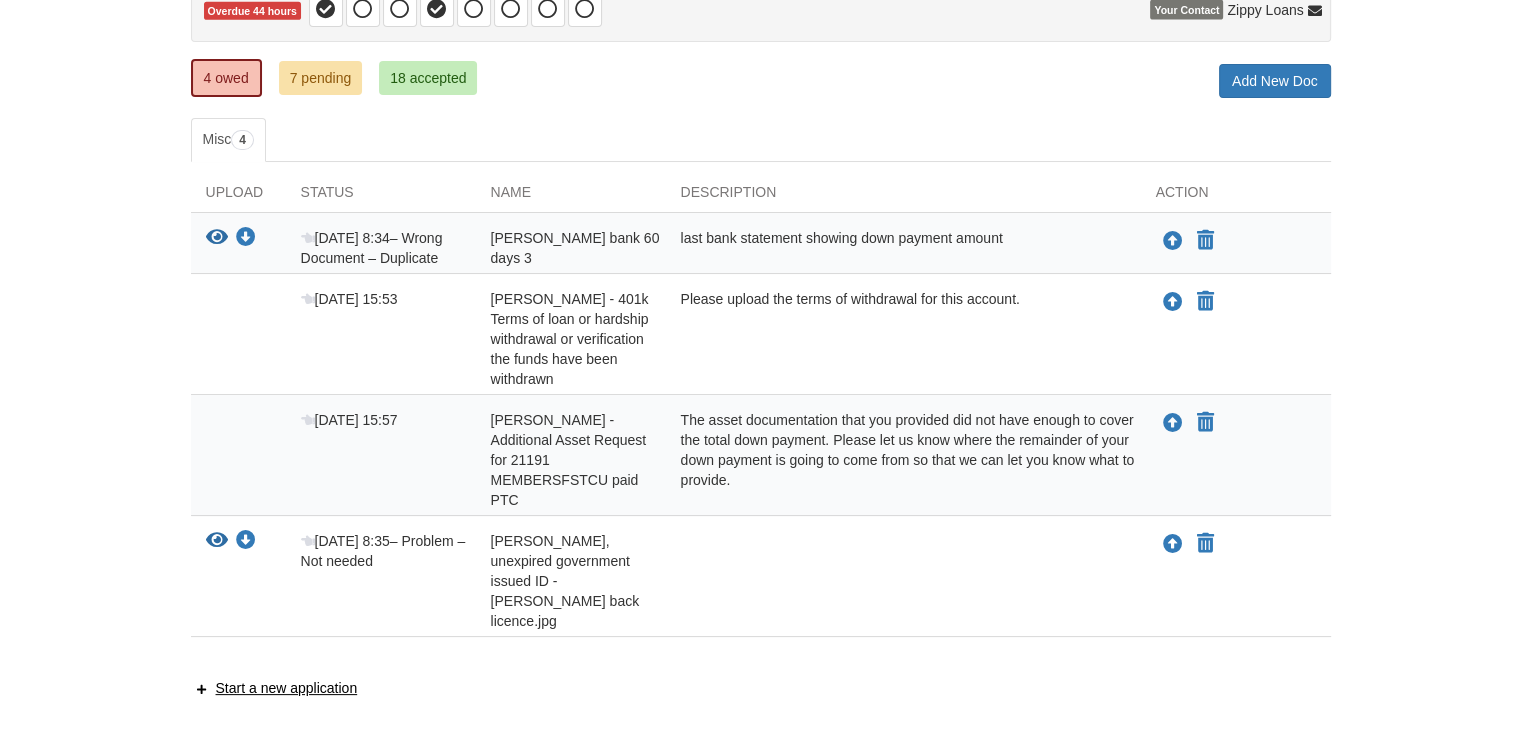 scroll, scrollTop: 314, scrollLeft: 0, axis: vertical 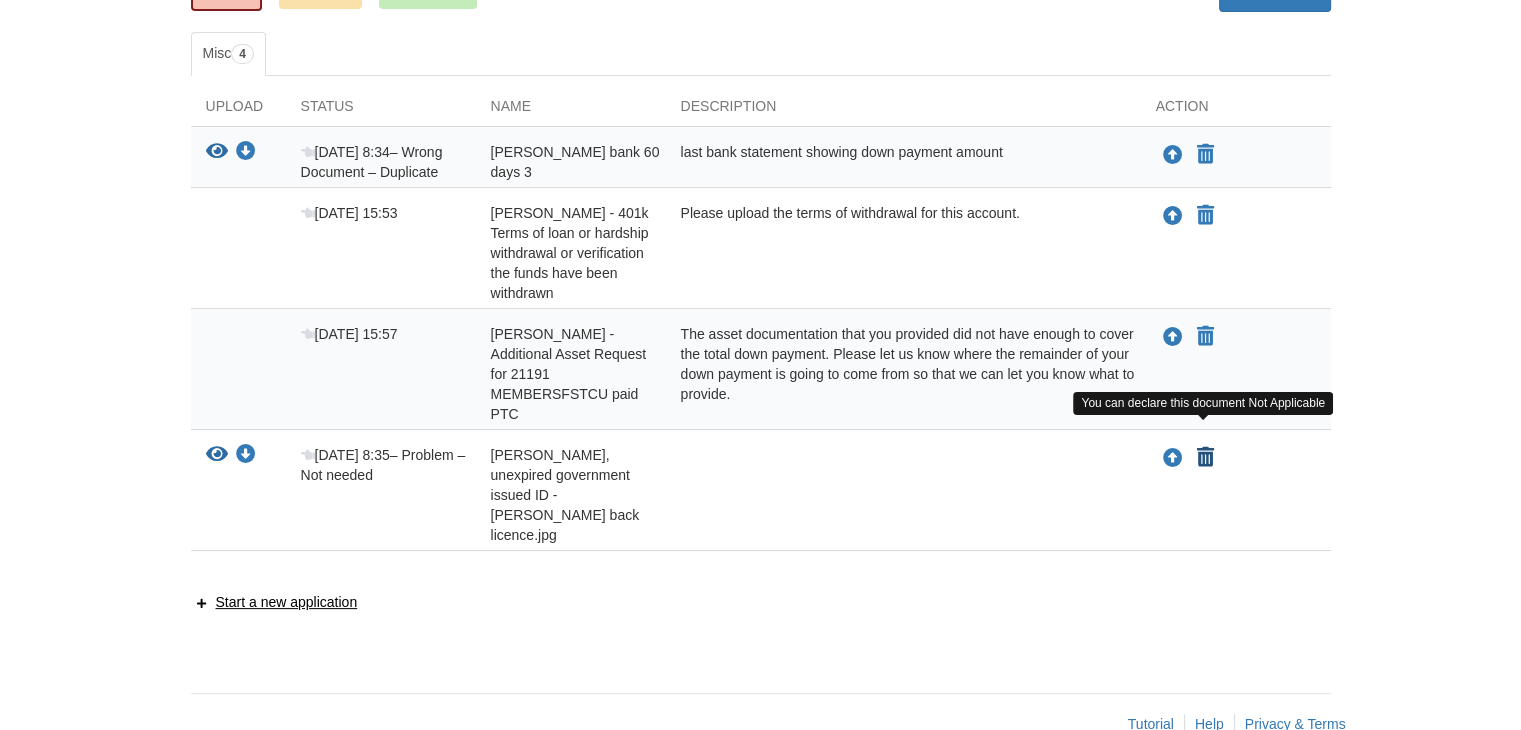 click at bounding box center (1205, 458) 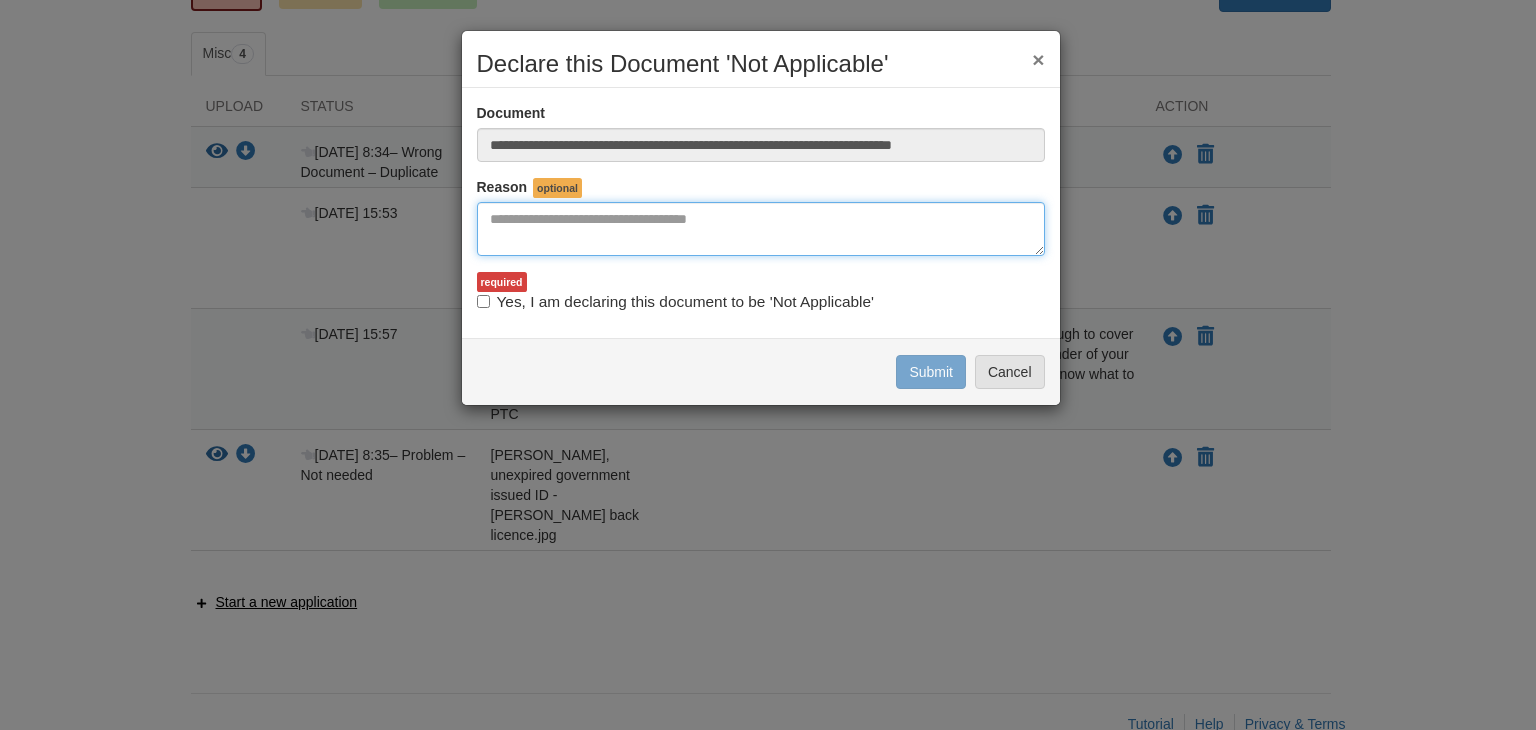 click at bounding box center (761, 229) 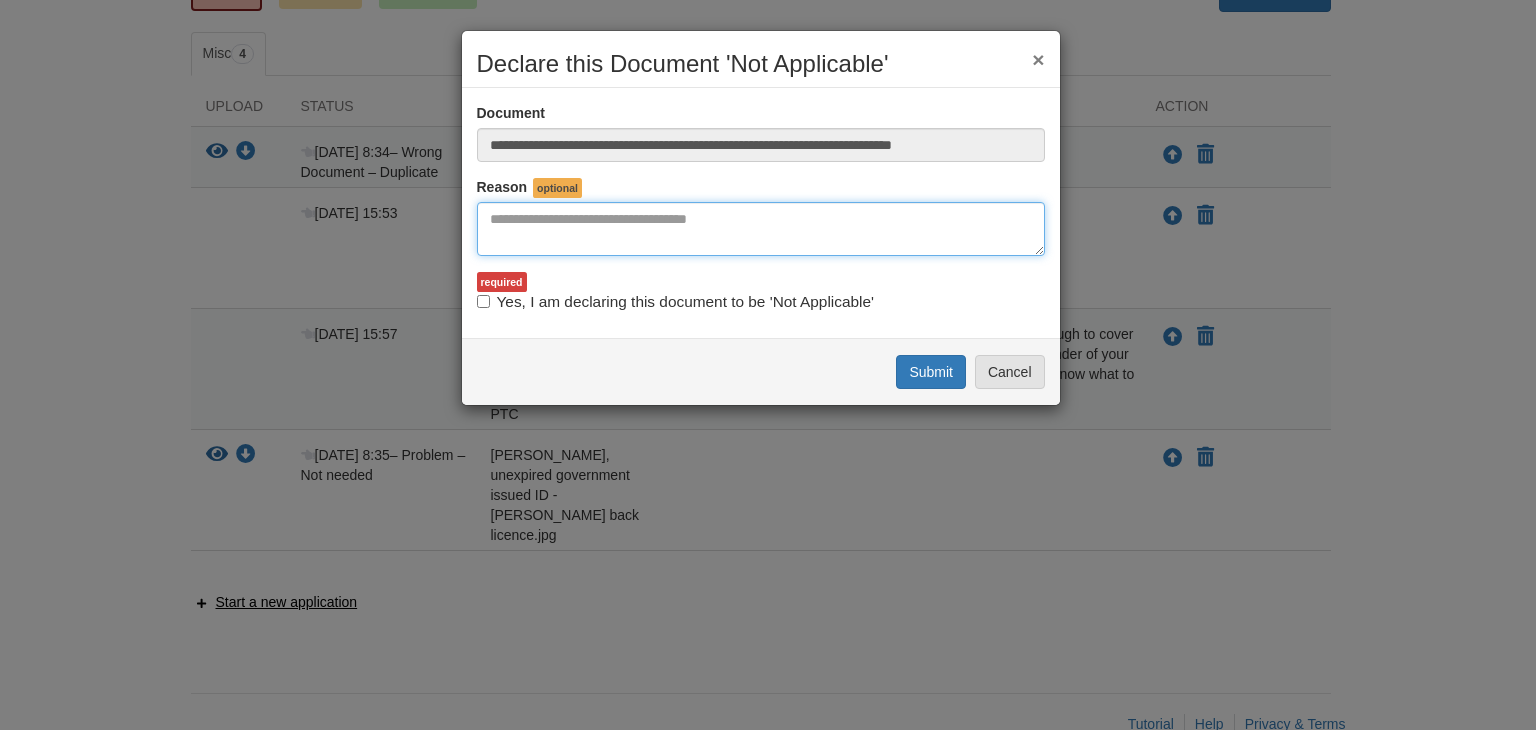 click at bounding box center (761, 229) 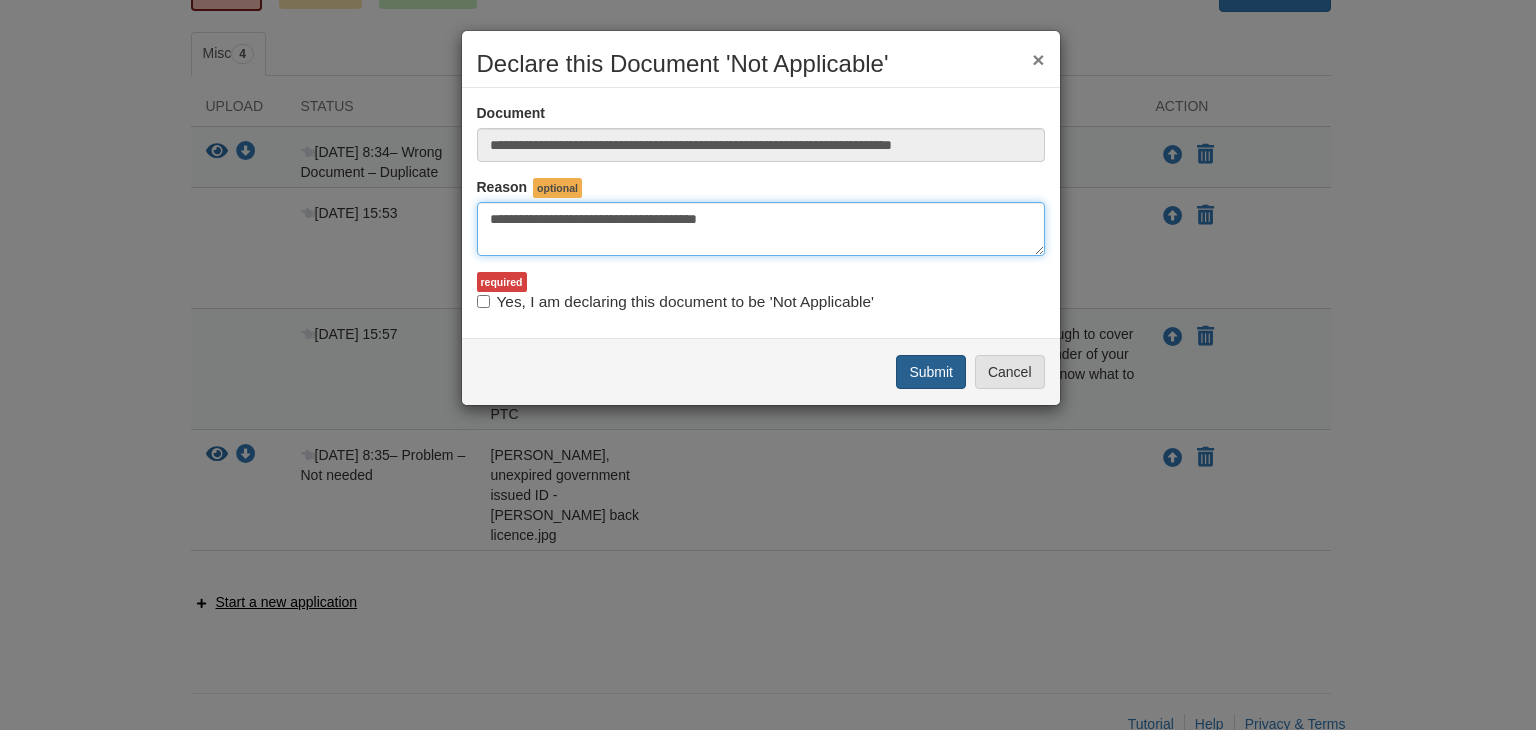 type on "**********" 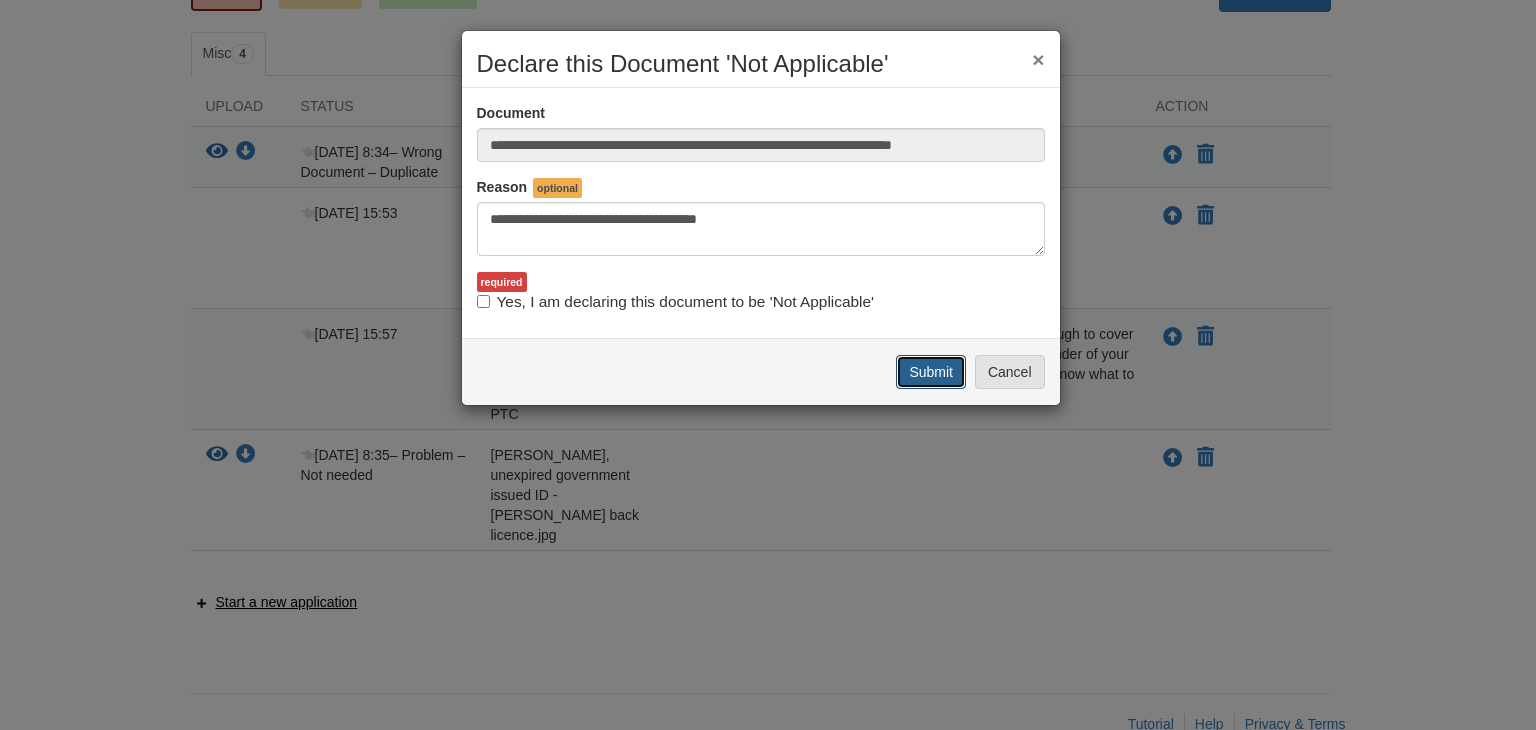 click on "Submit" at bounding box center [931, 372] 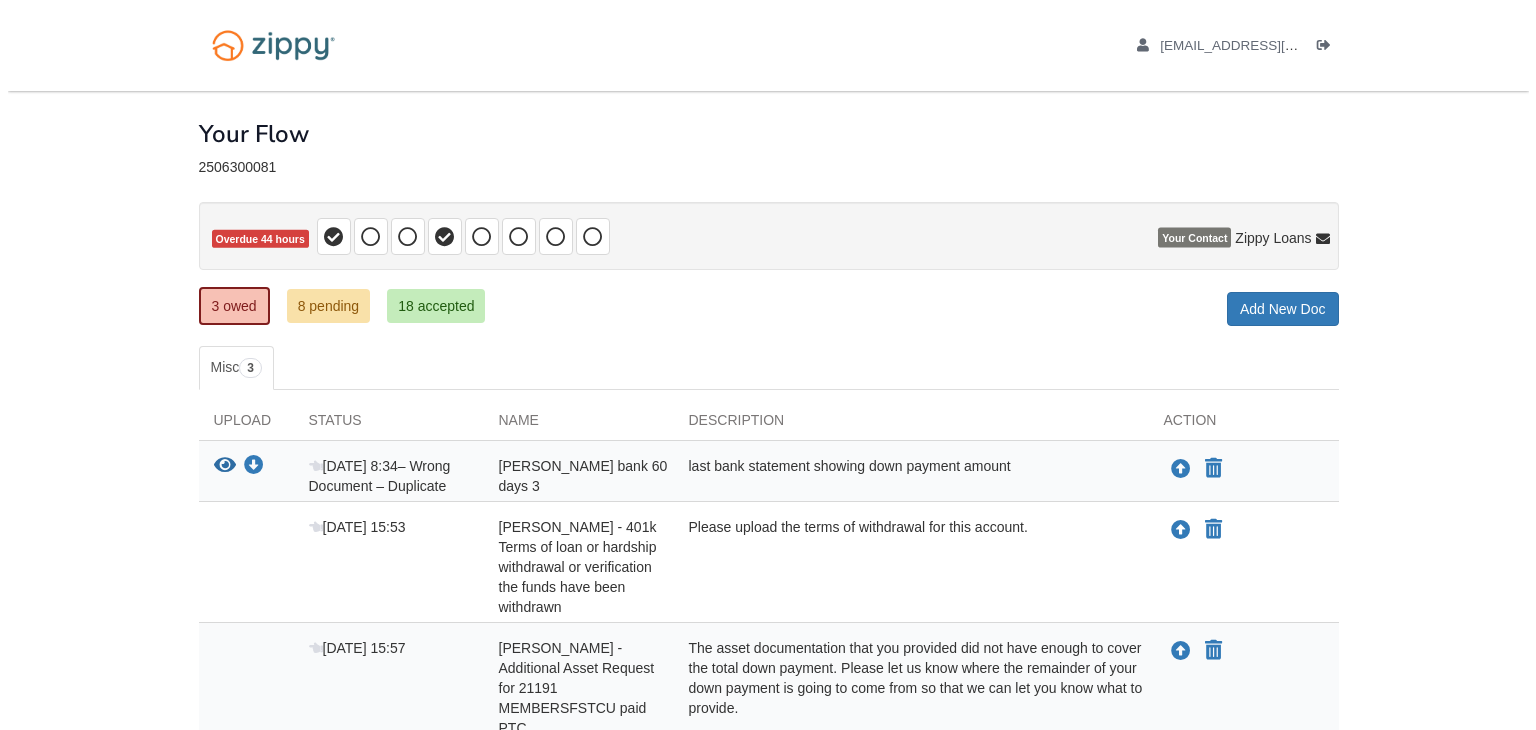 scroll, scrollTop: 0, scrollLeft: 0, axis: both 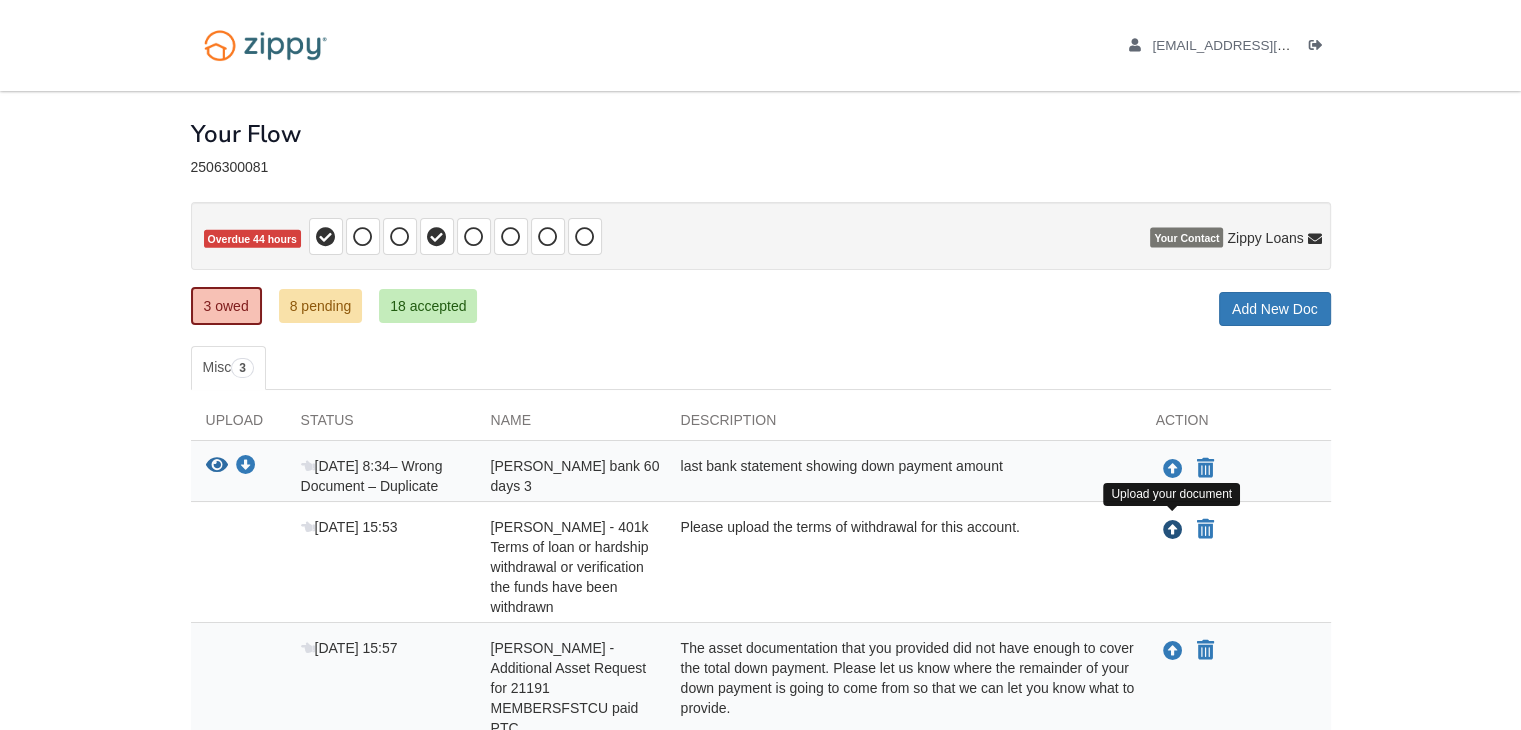 click at bounding box center [1173, 531] 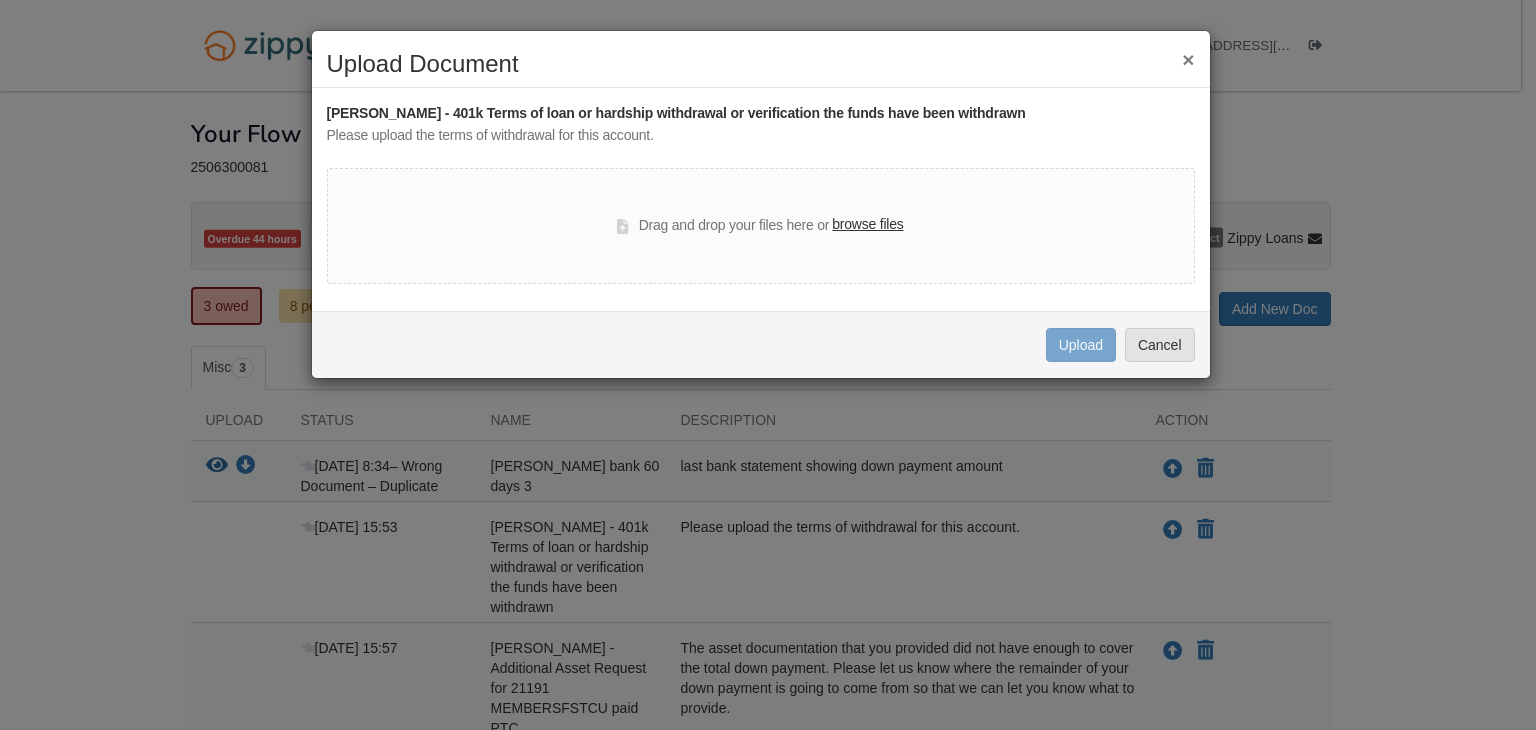 click on "browse files" at bounding box center (867, 225) 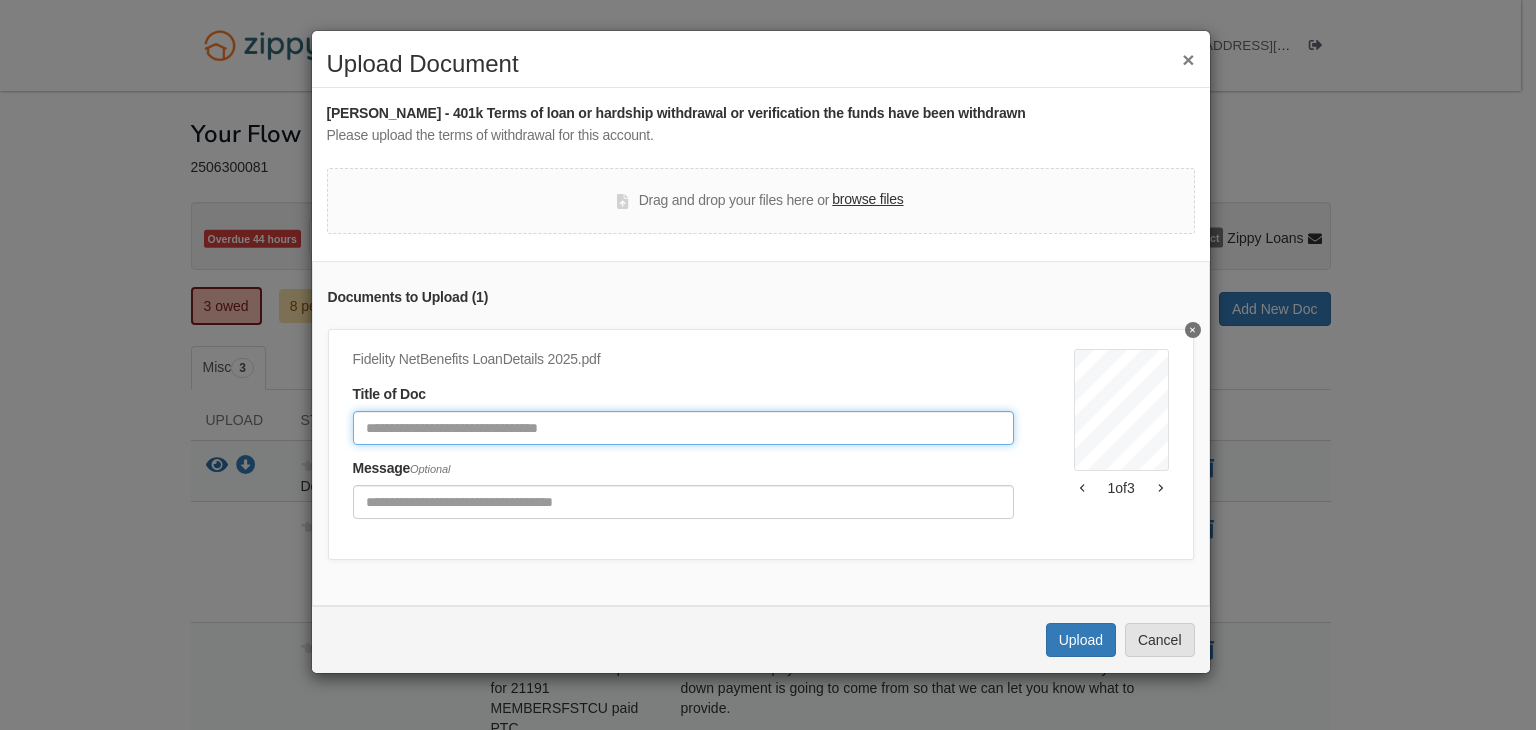 click 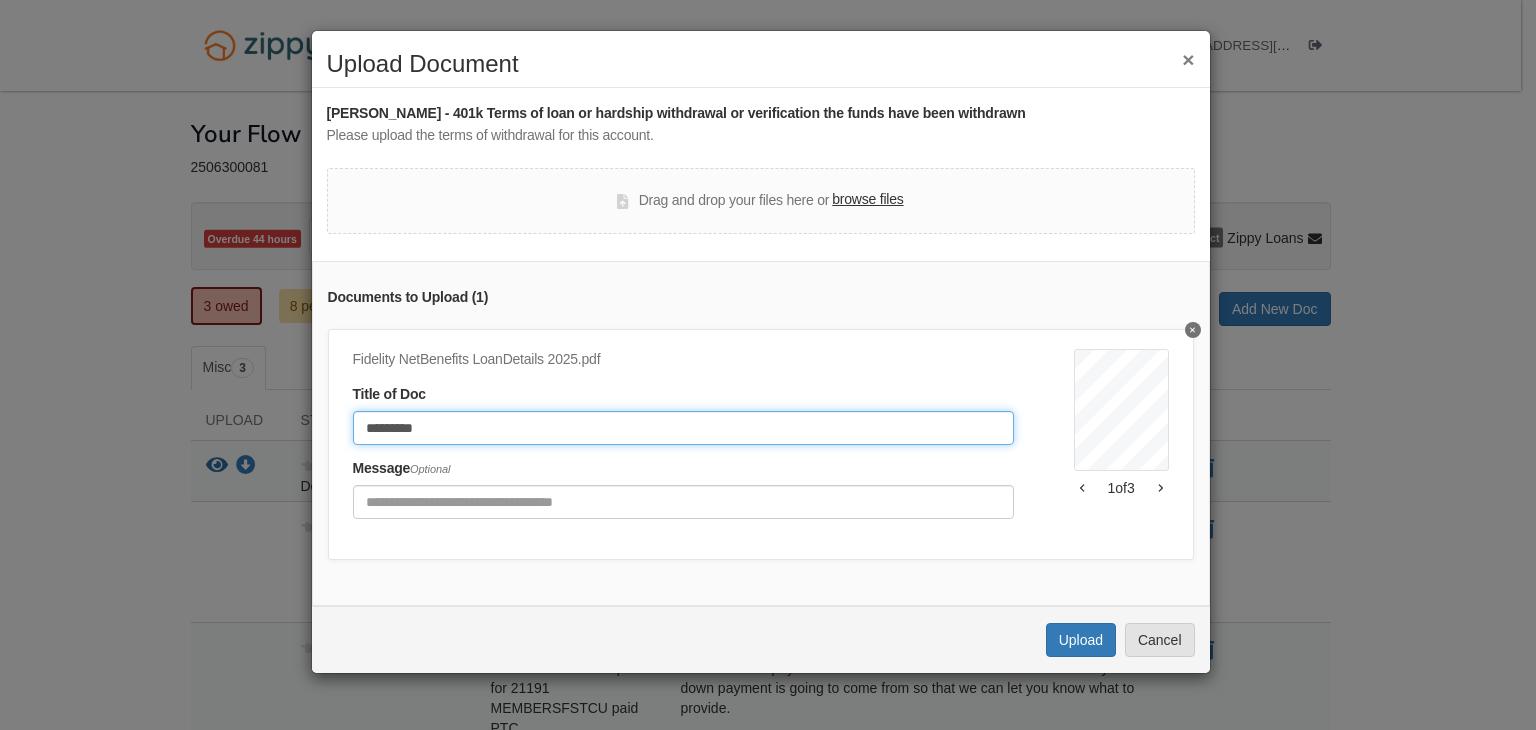 click on "*********" 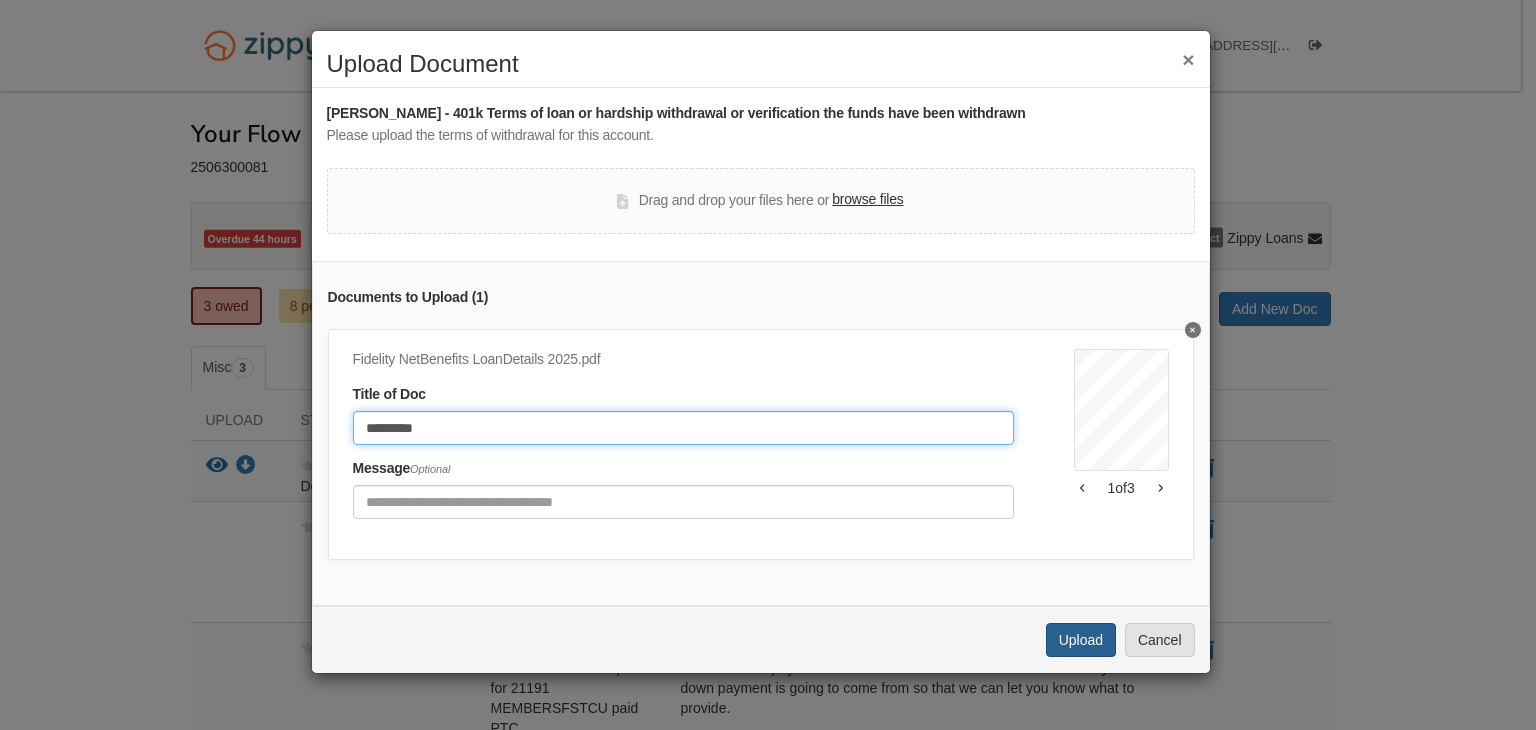 type on "*********" 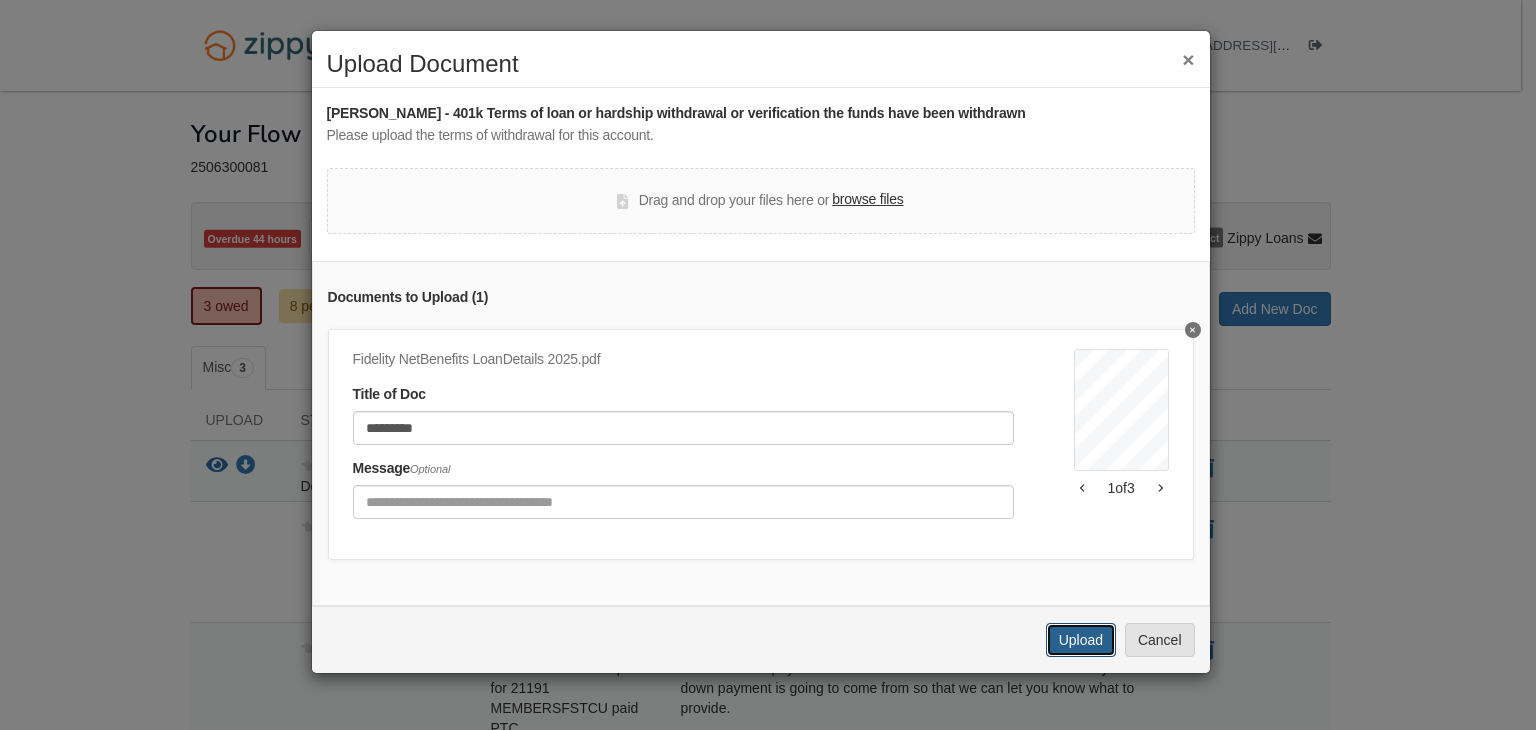 click on "Upload" at bounding box center [1081, 640] 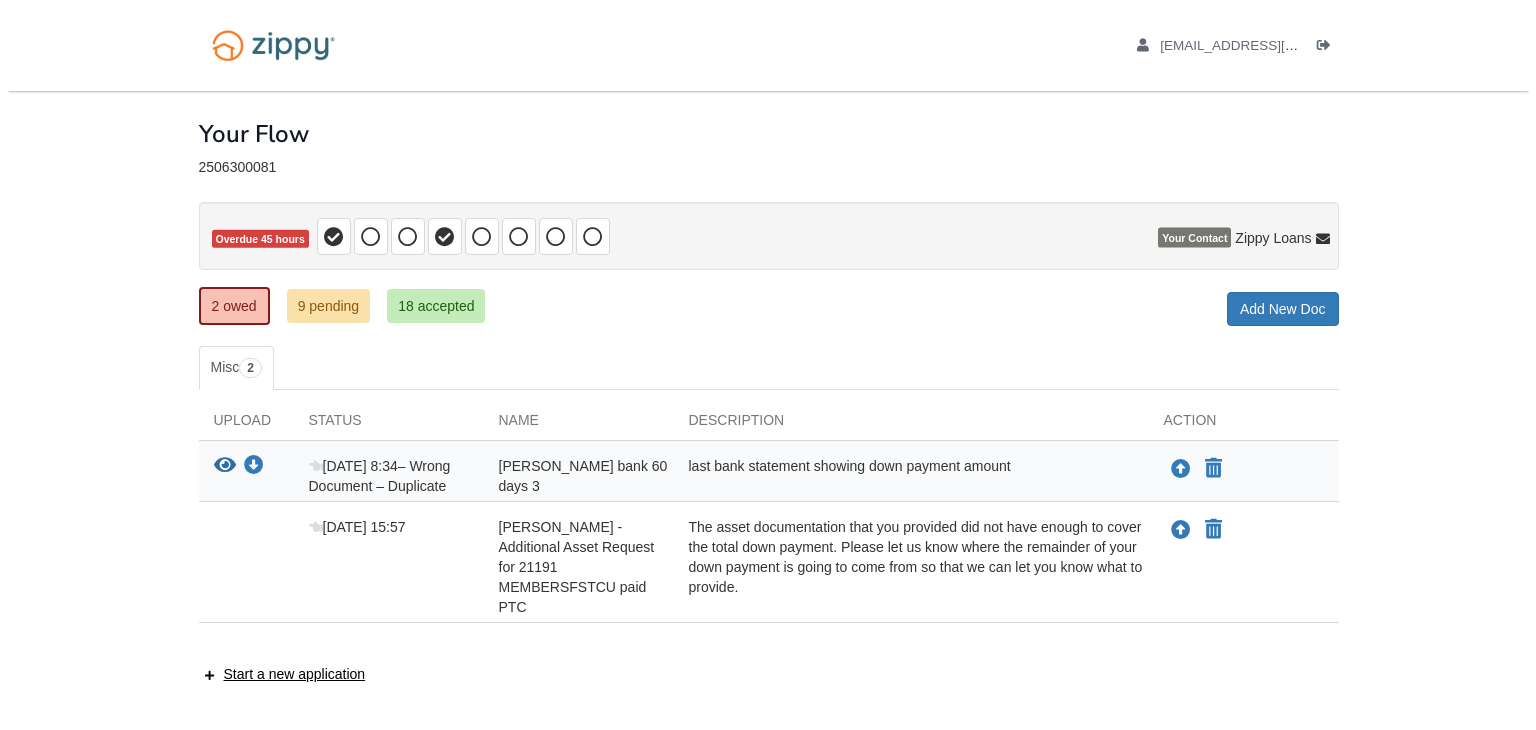 scroll, scrollTop: 0, scrollLeft: 0, axis: both 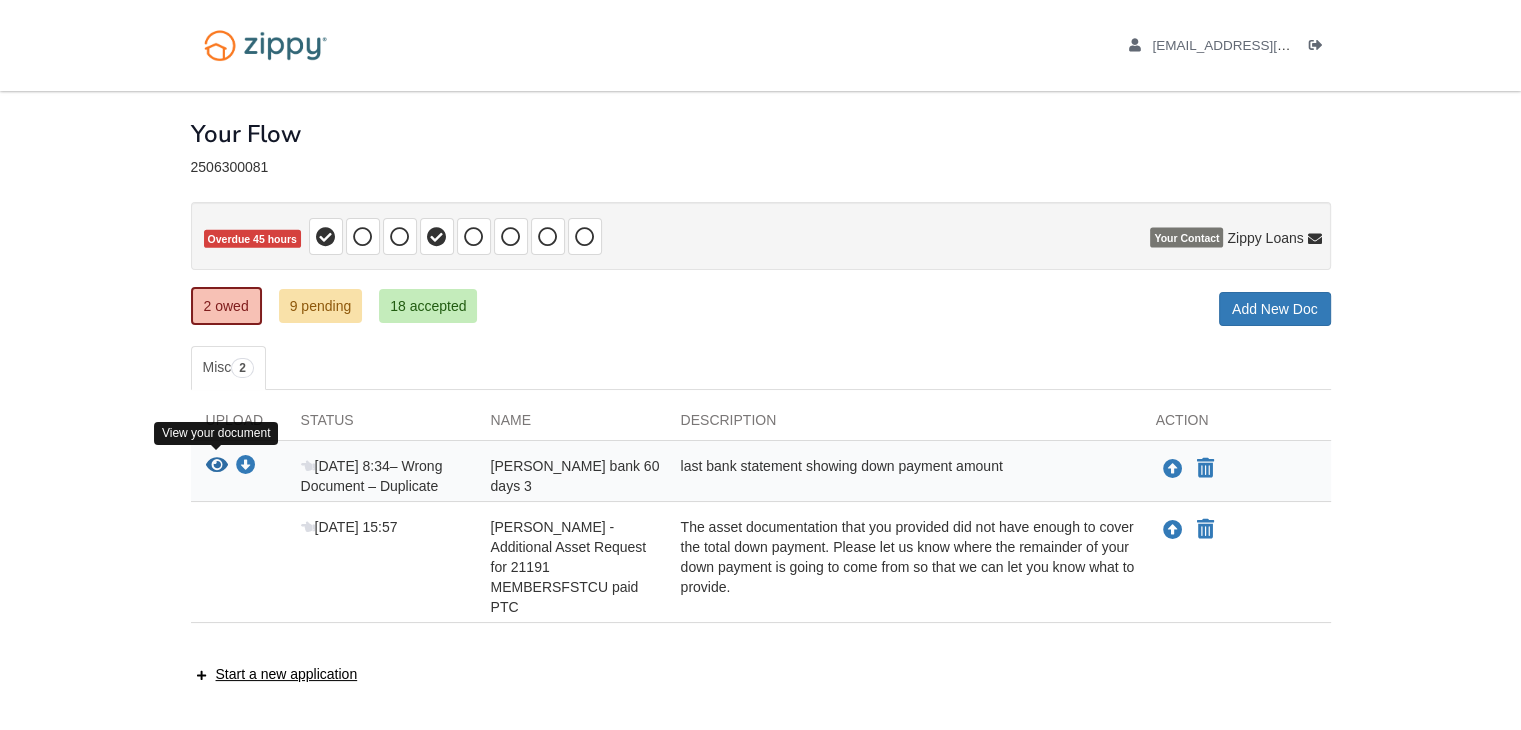 click at bounding box center (217, 466) 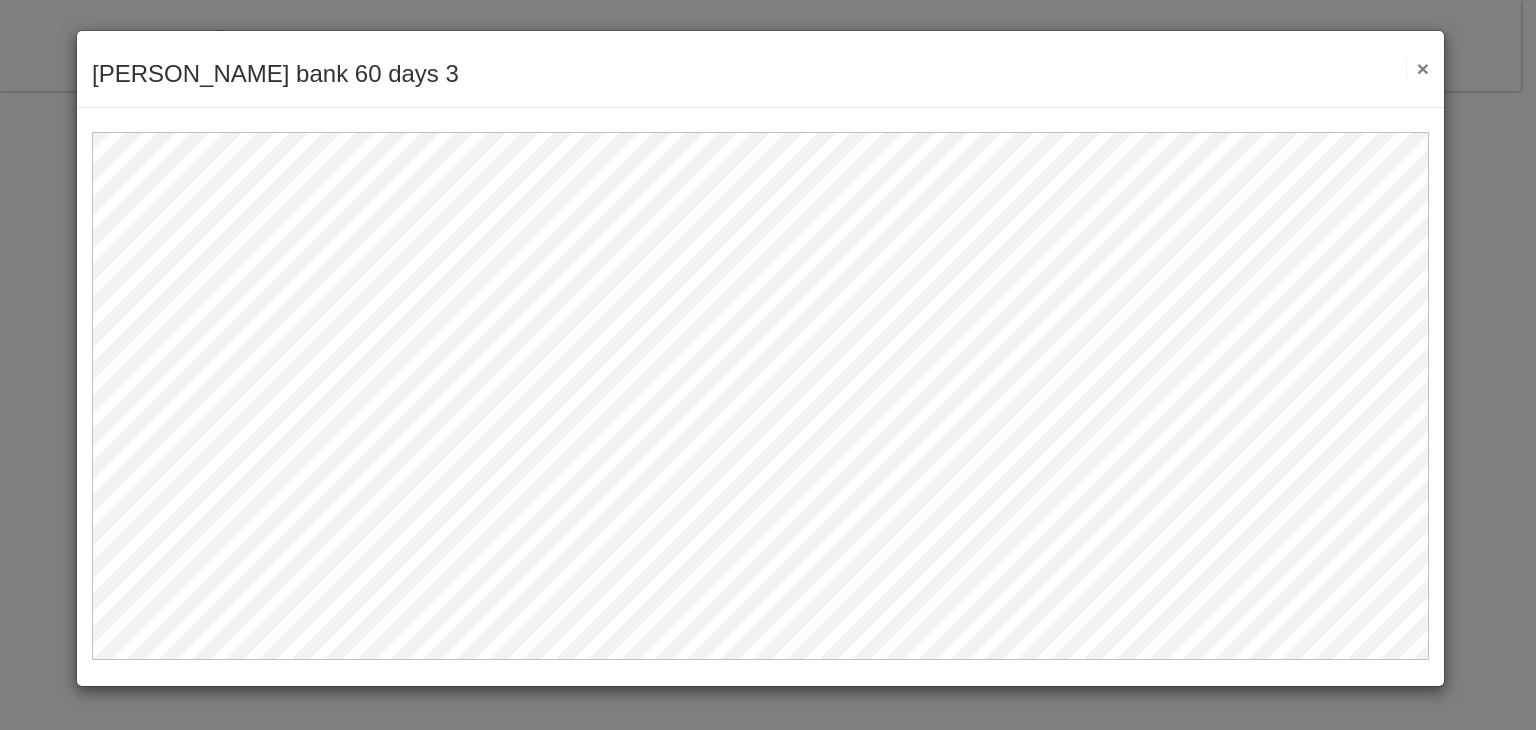 click on "×" at bounding box center (1417, 68) 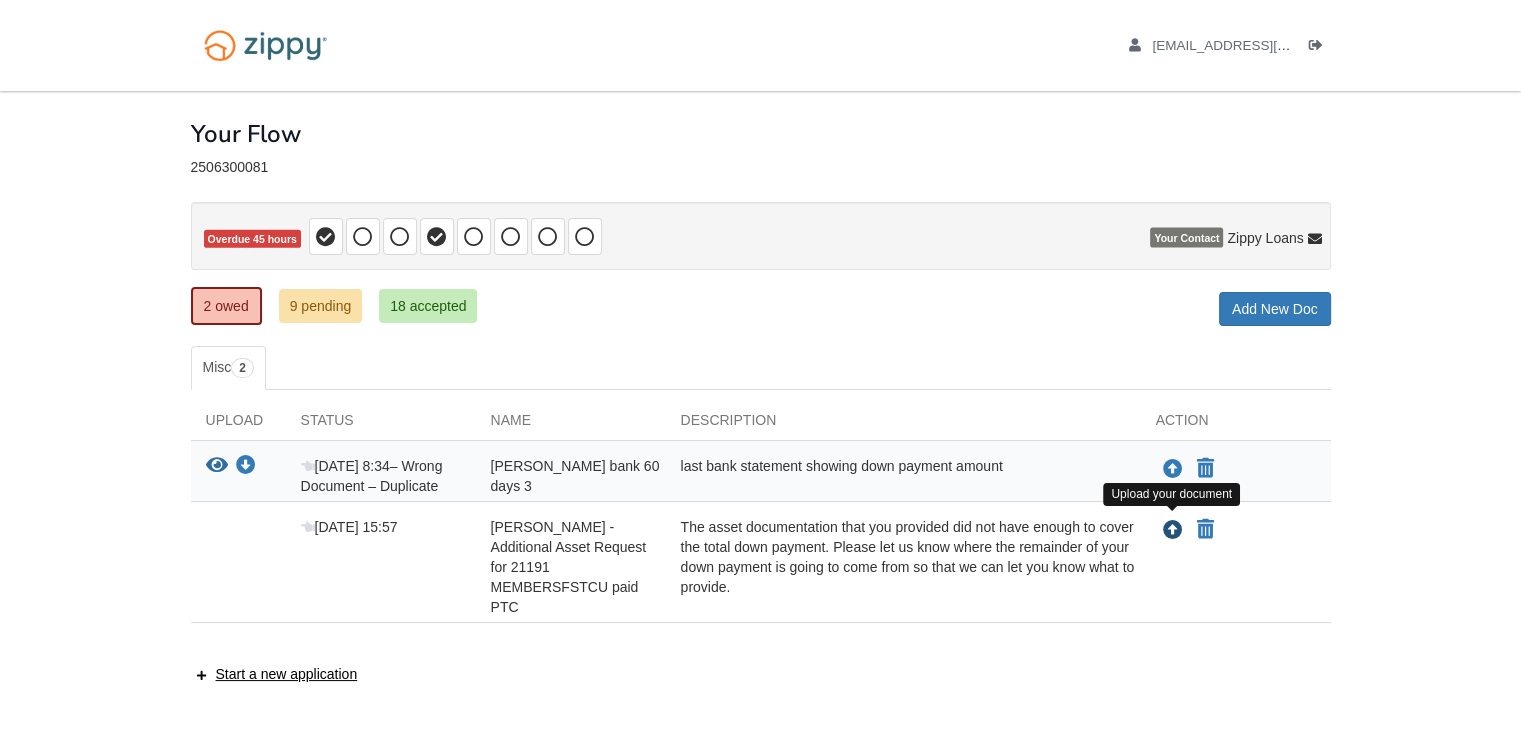 click at bounding box center (1173, 531) 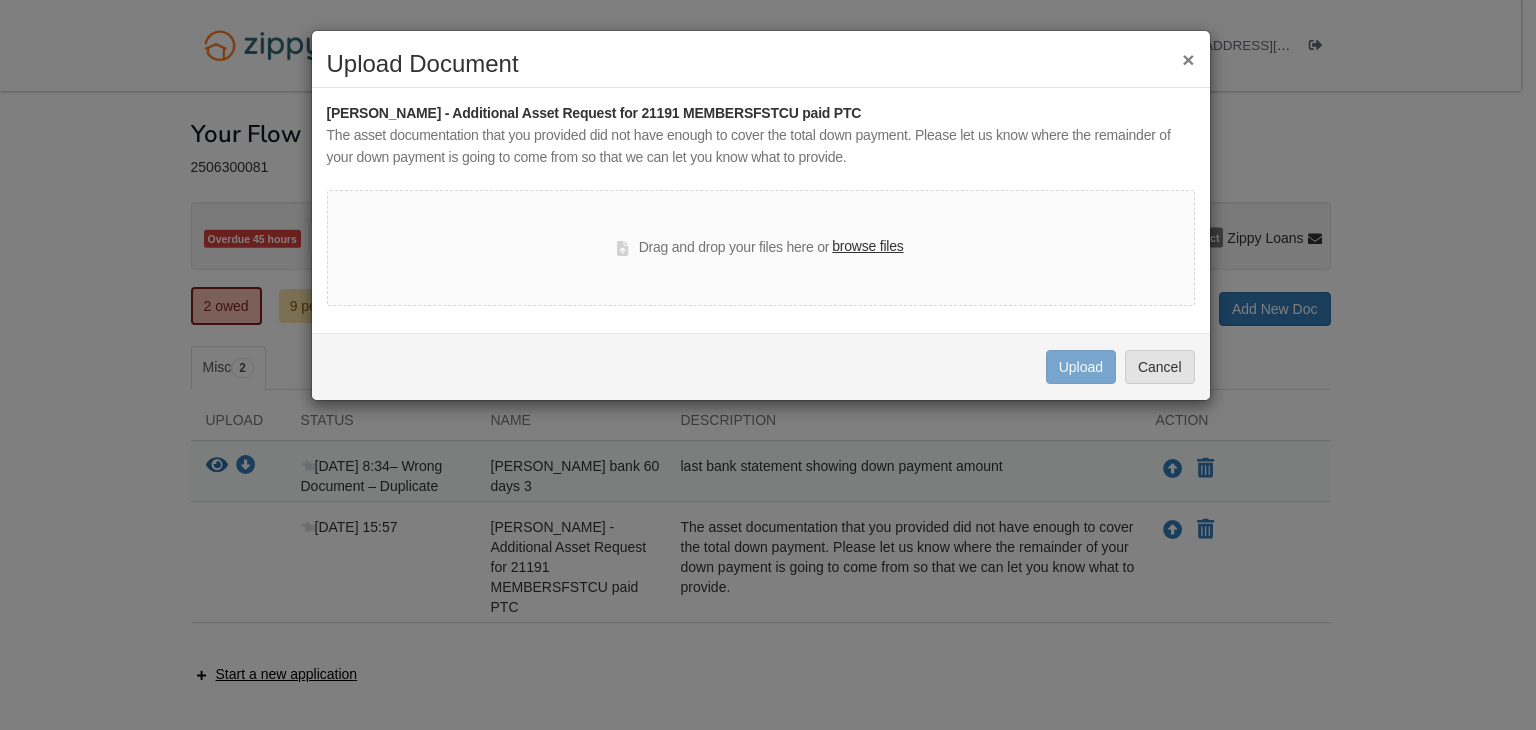 click on "browse files" at bounding box center [867, 247] 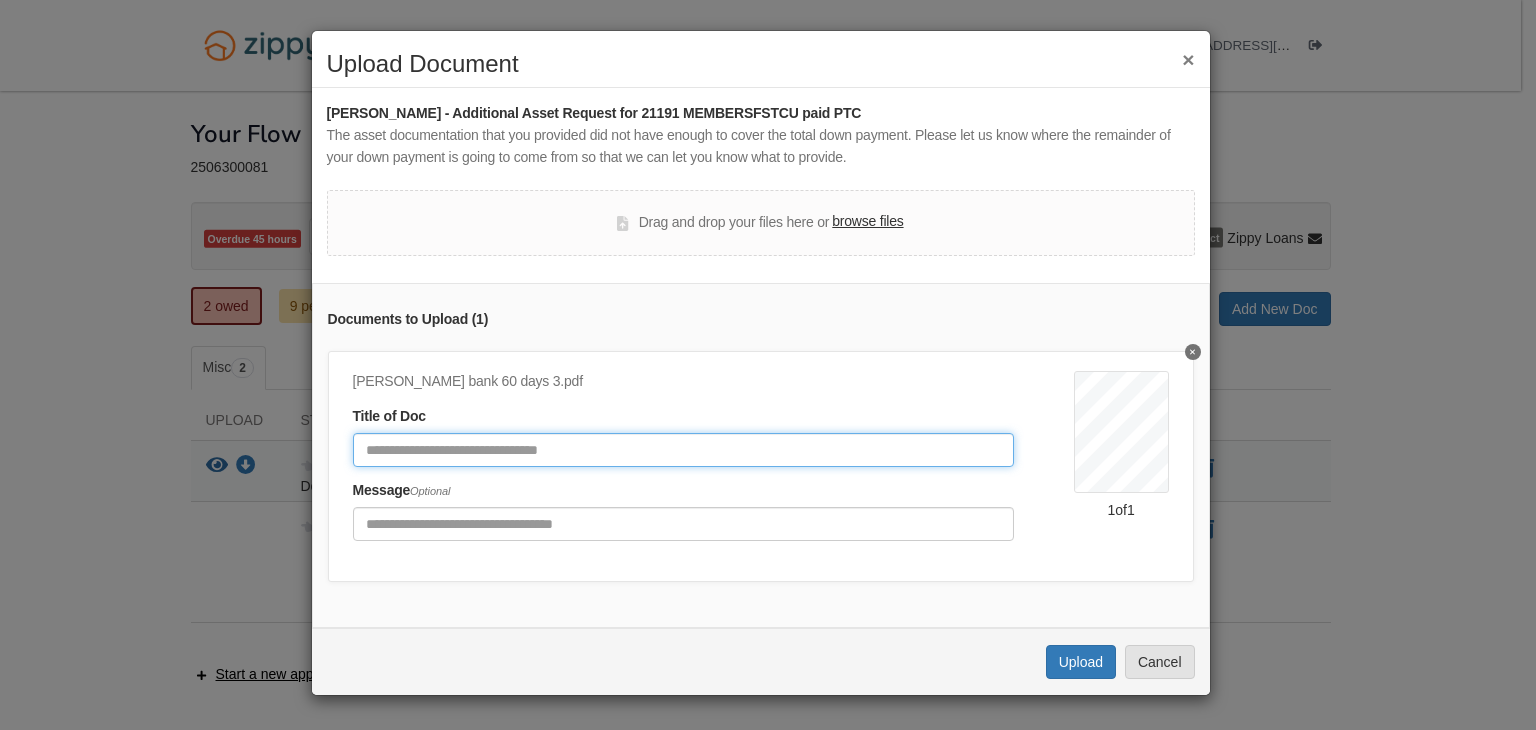 click 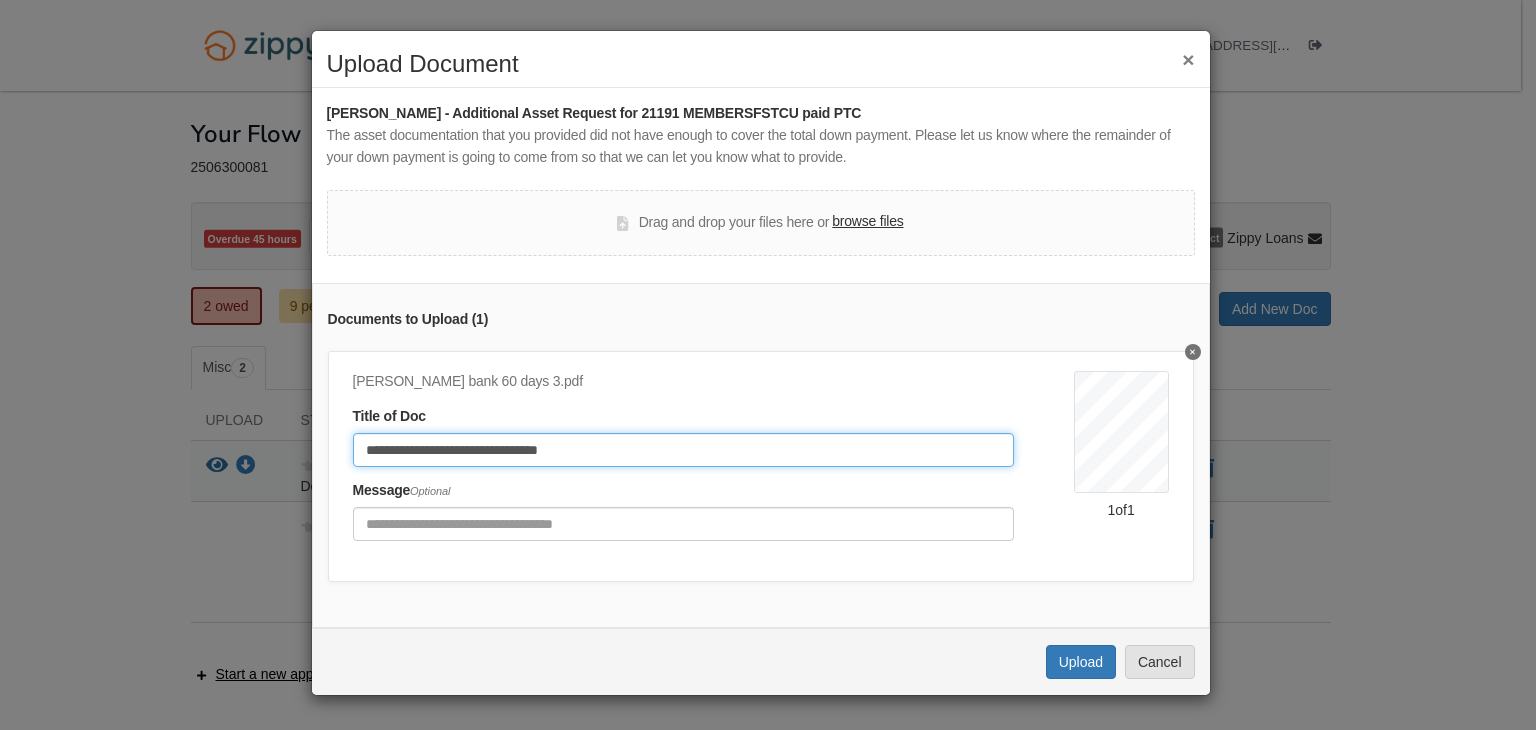 drag, startPoint x: 609, startPoint y: 453, endPoint x: 417, endPoint y: 468, distance: 192.58505 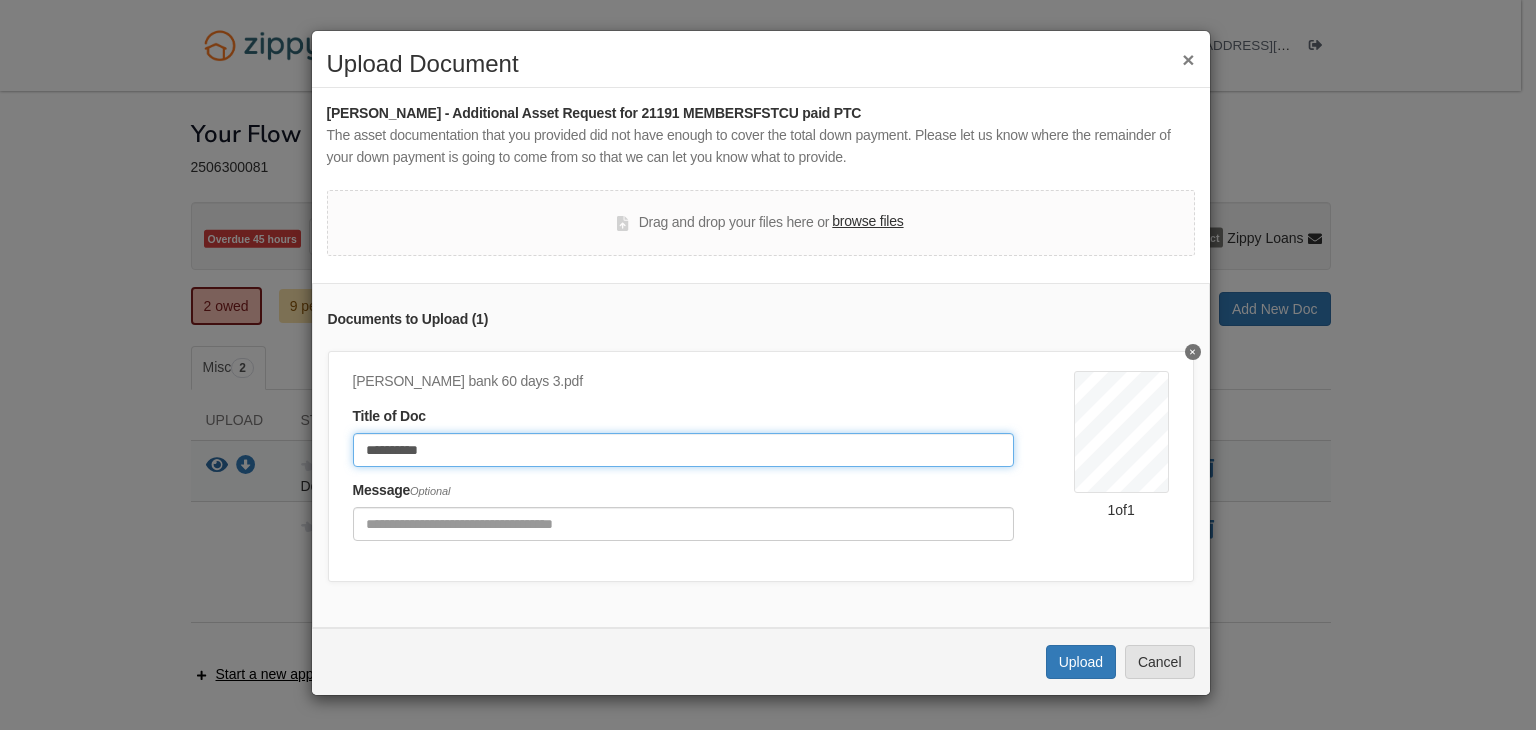 type on "*********" 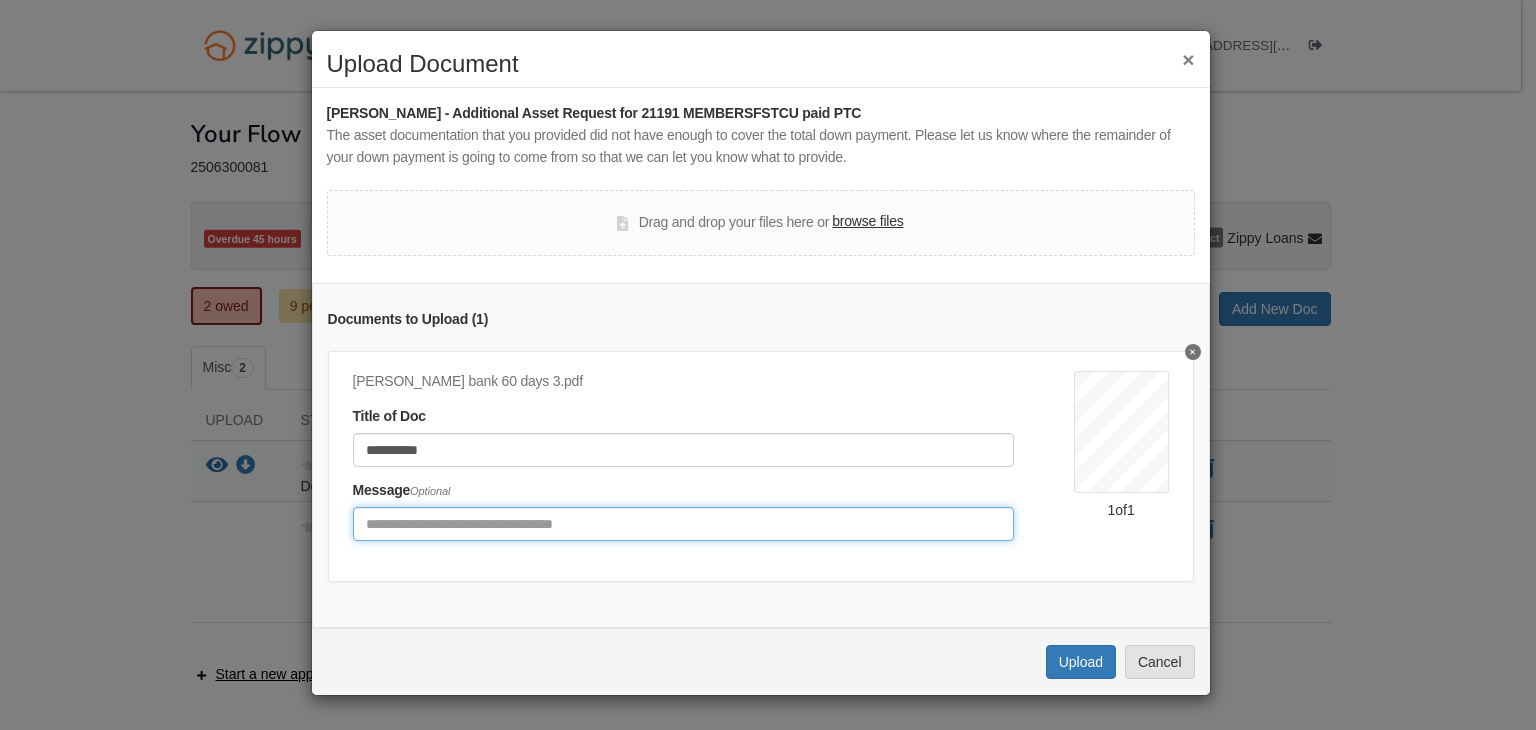 click at bounding box center [683, 524] 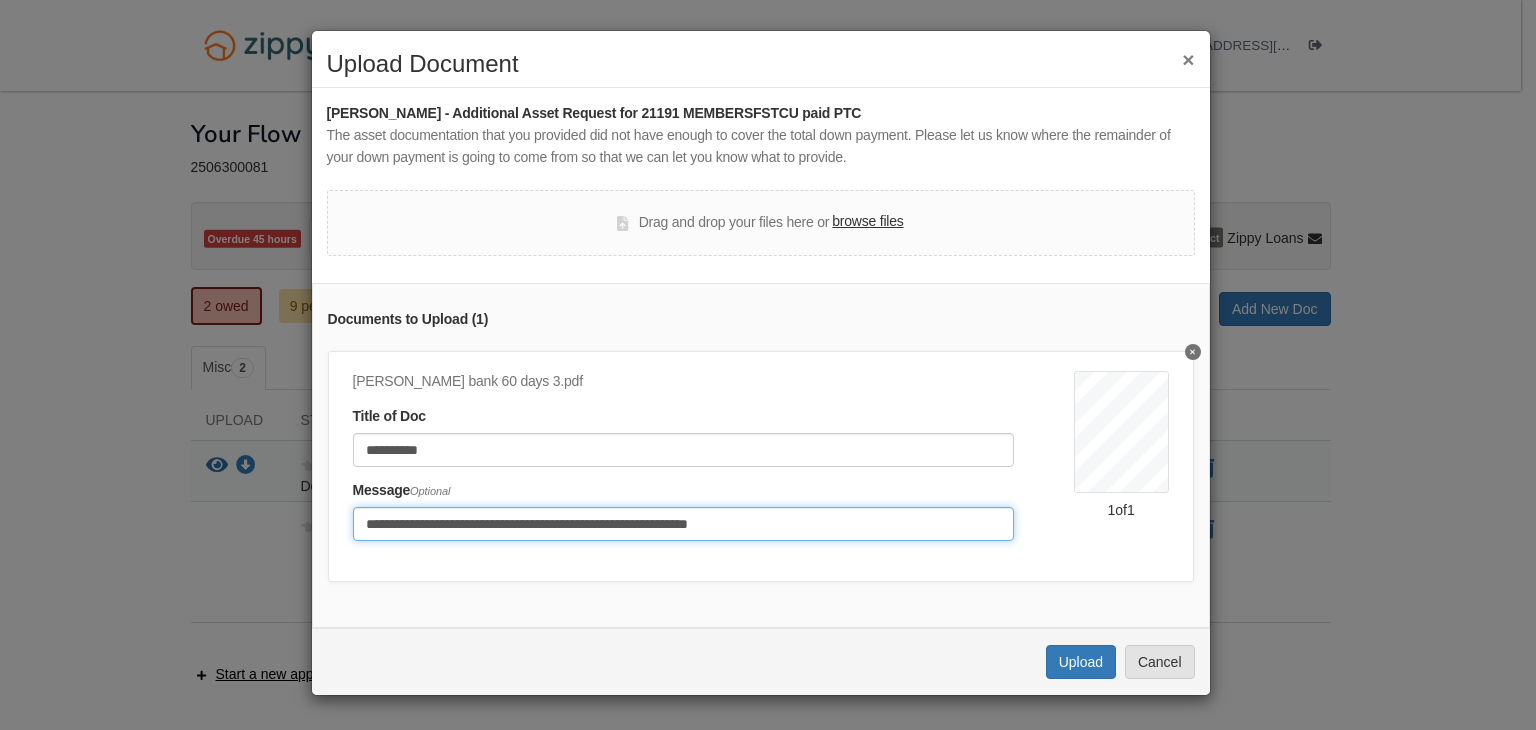 click on "**********" at bounding box center [683, 524] 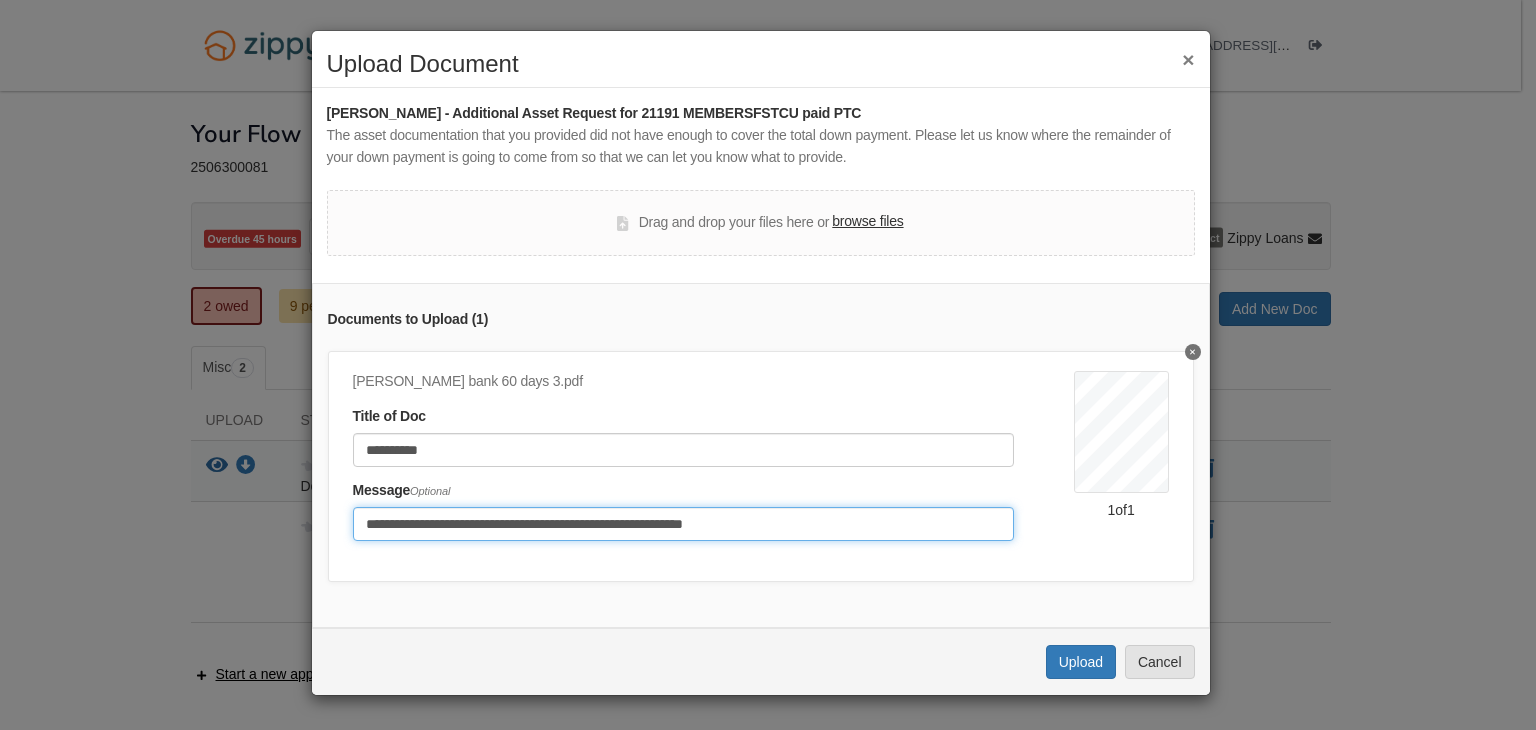 click on "**********" at bounding box center (683, 524) 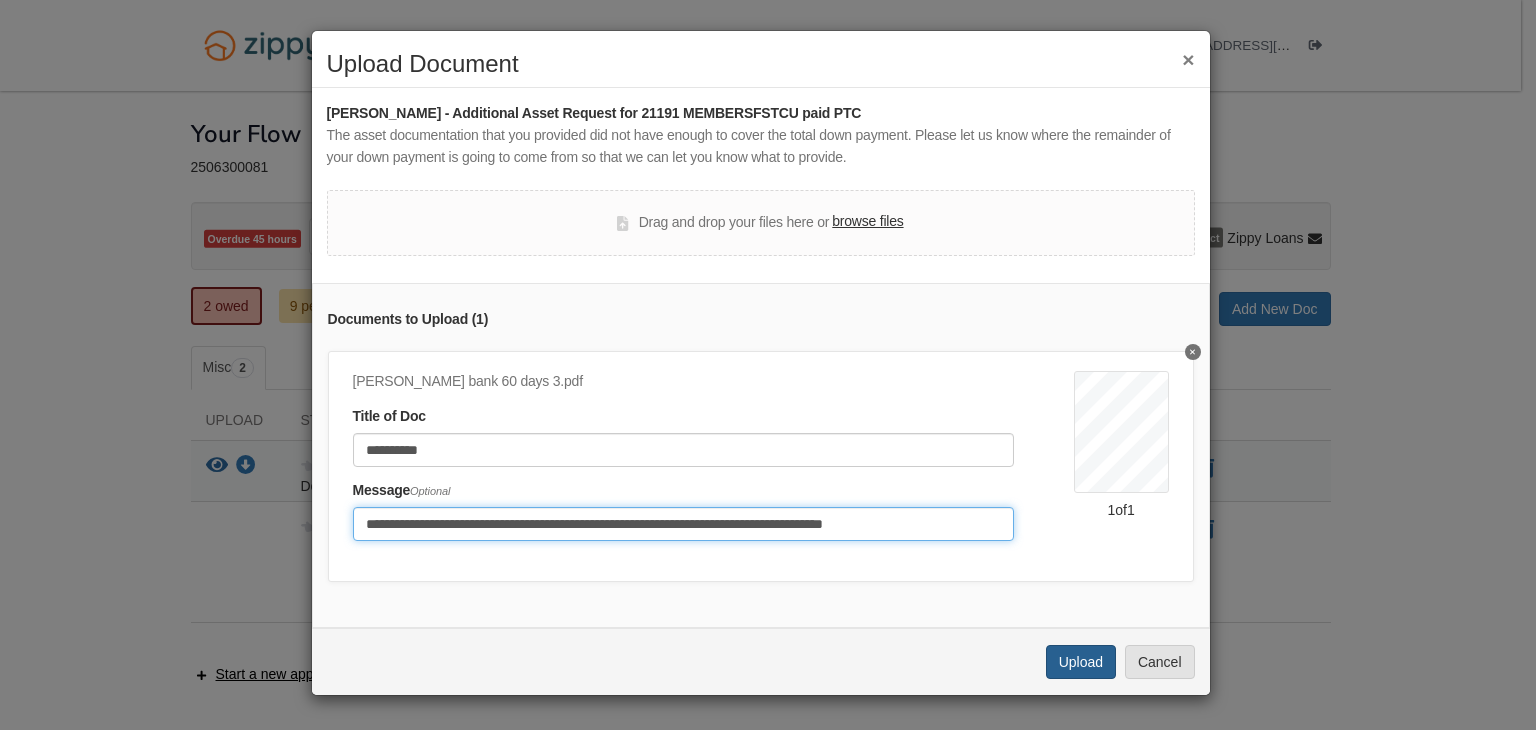 type on "**********" 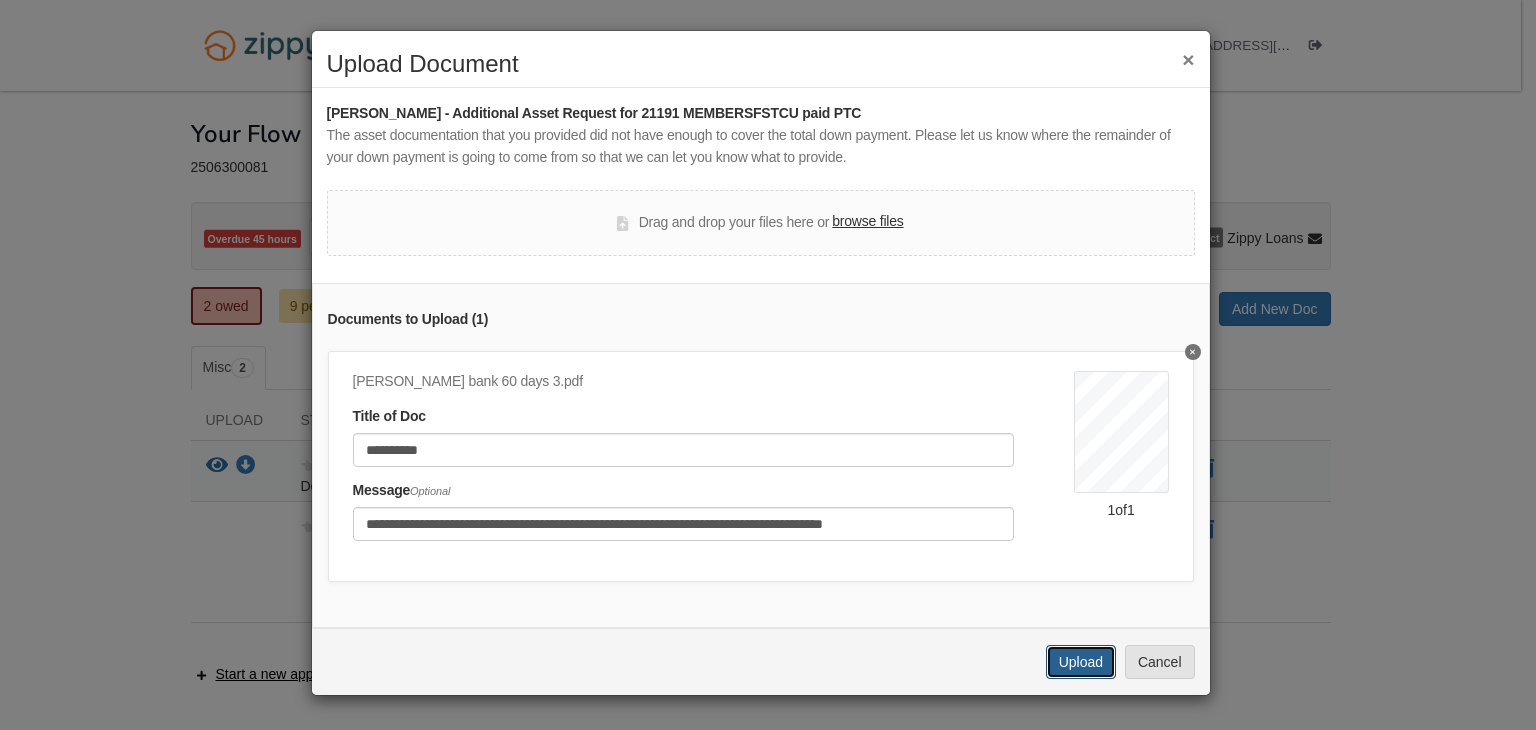 click on "Upload" at bounding box center (1081, 662) 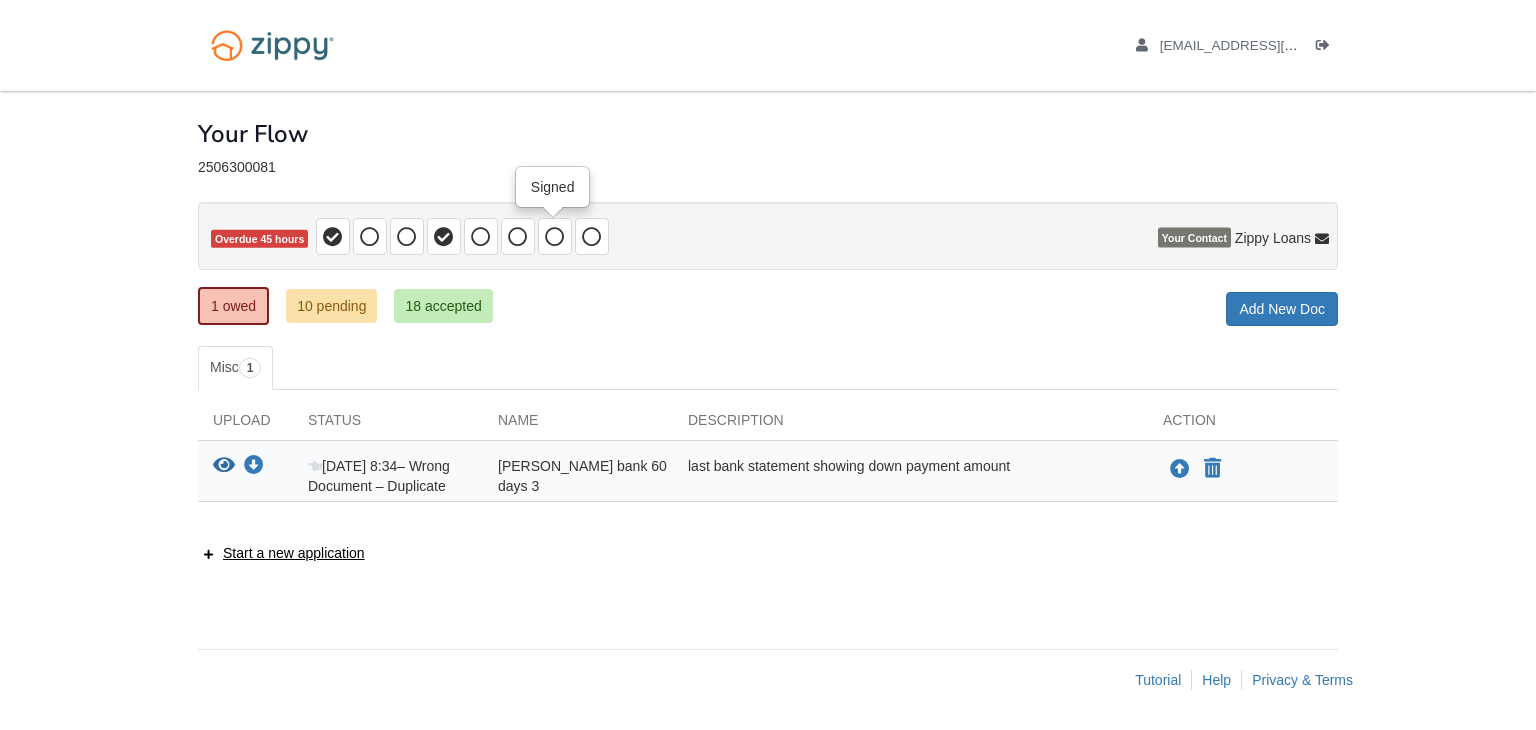 scroll, scrollTop: 0, scrollLeft: 0, axis: both 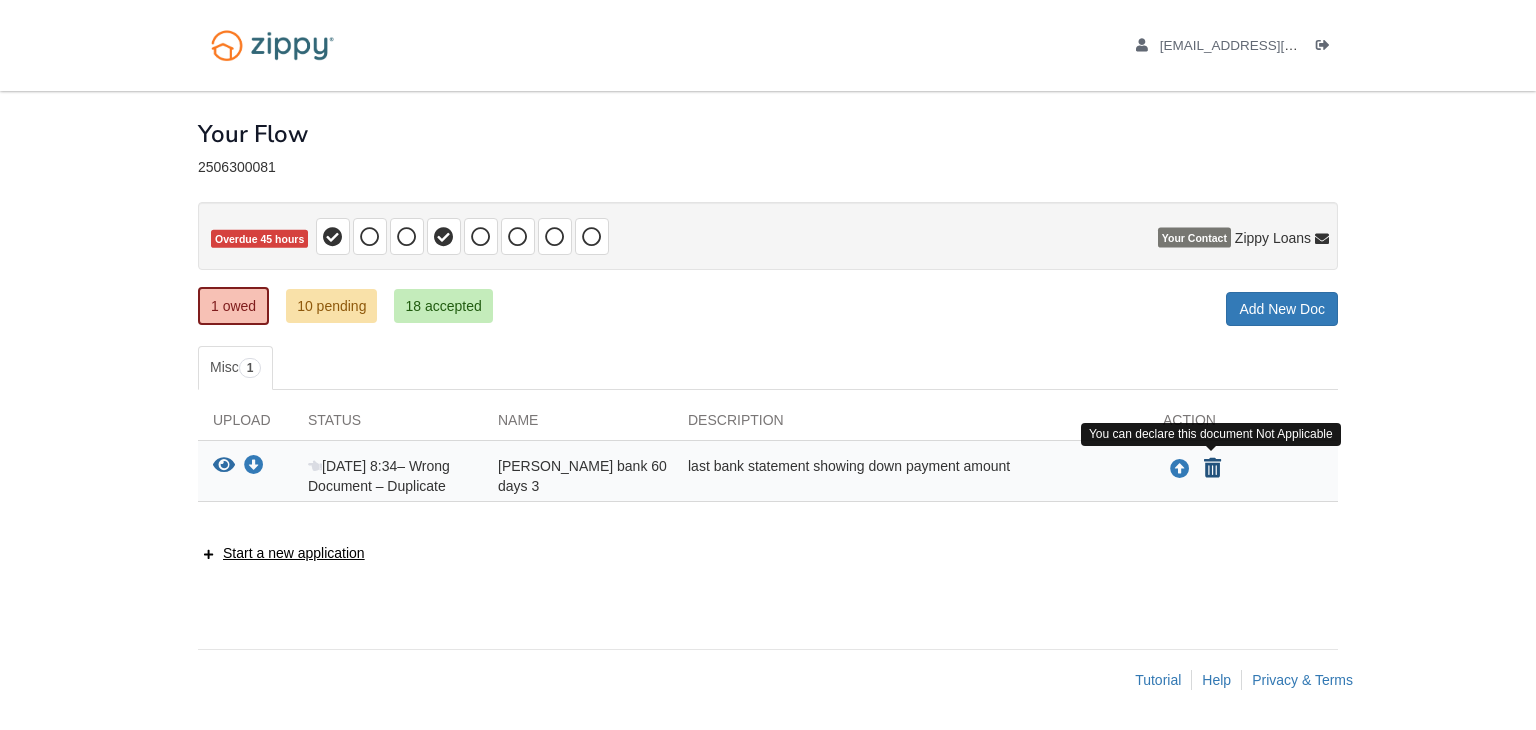 click at bounding box center [1212, 469] 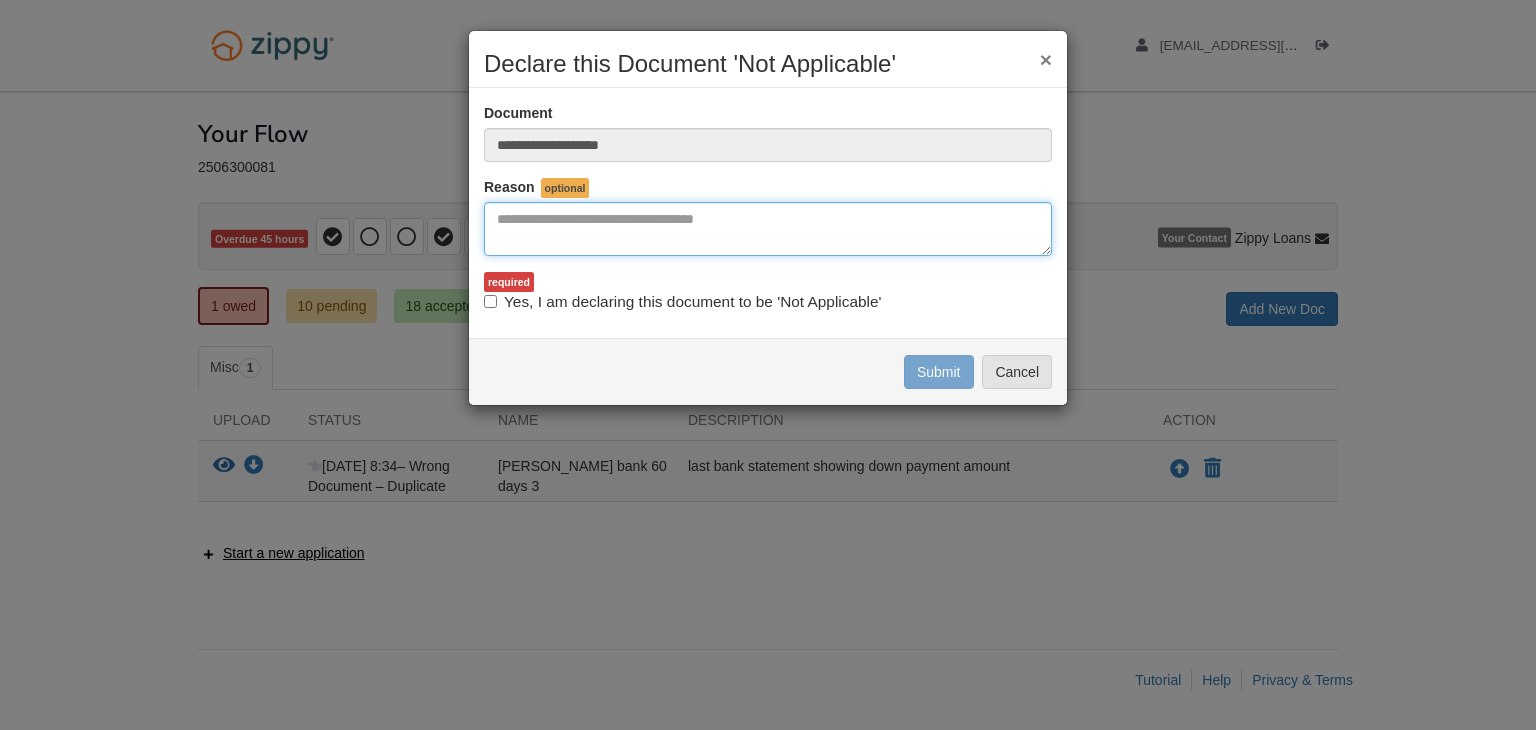 click at bounding box center (768, 229) 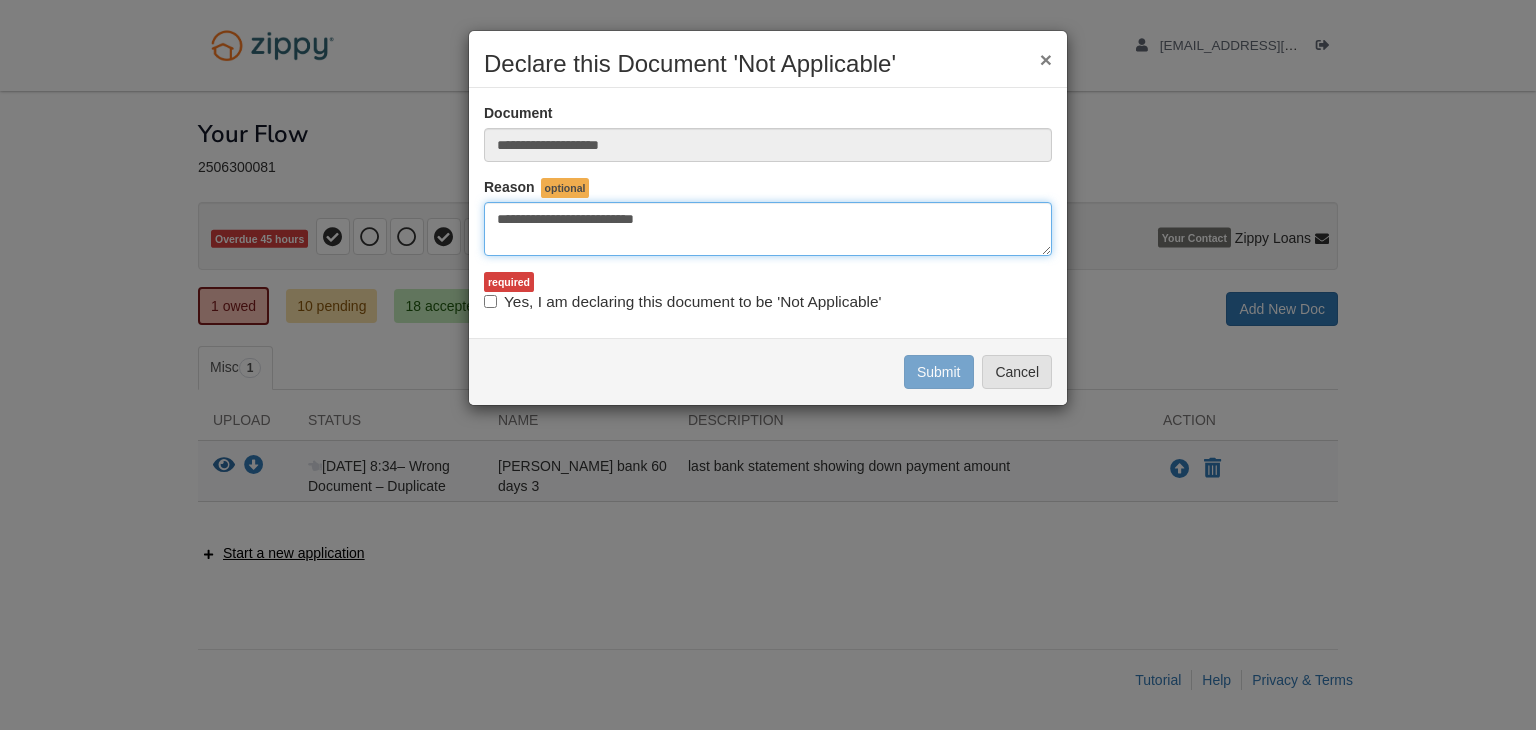type on "**********" 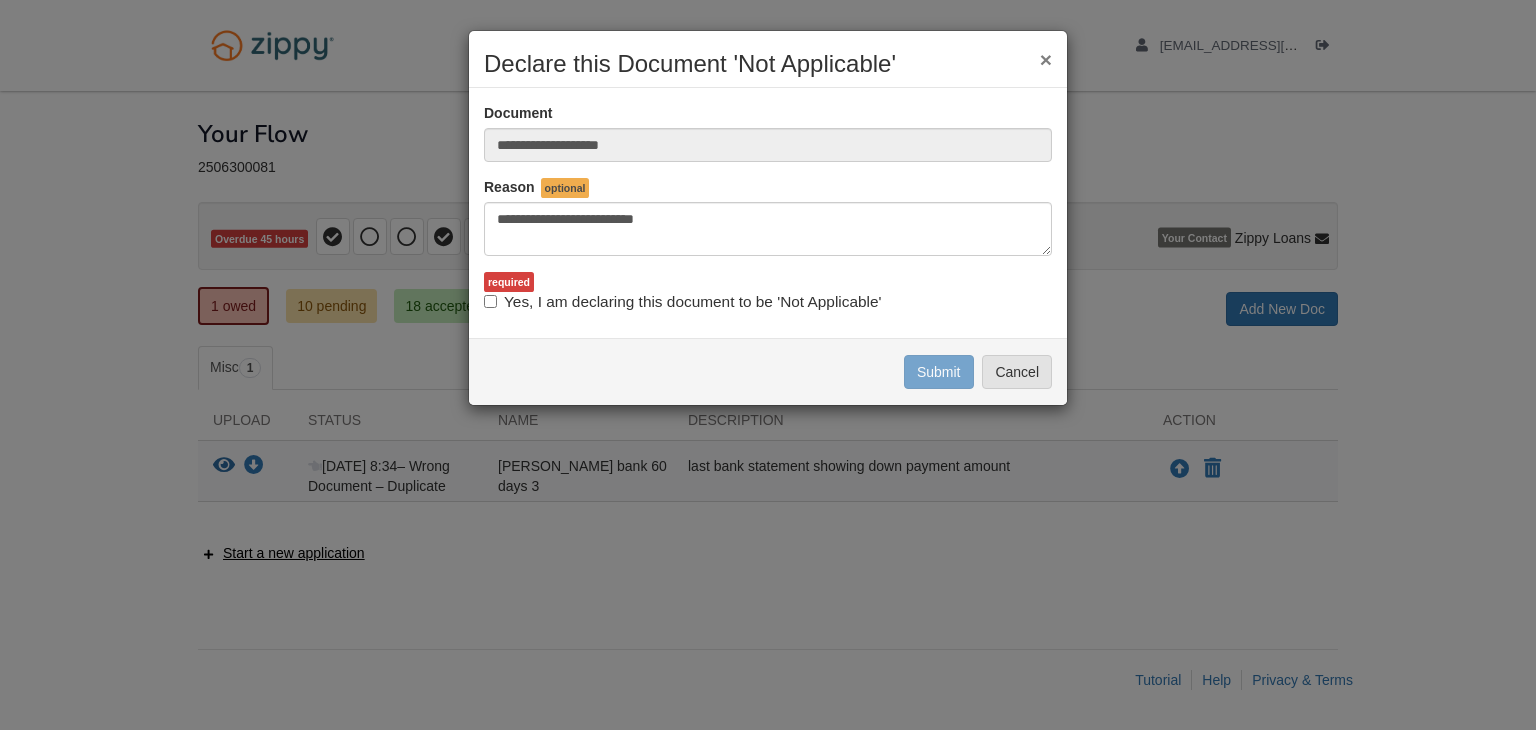 click on "Yes, I am declaring this document to be 'Not
Applicable'" at bounding box center [682, 302] 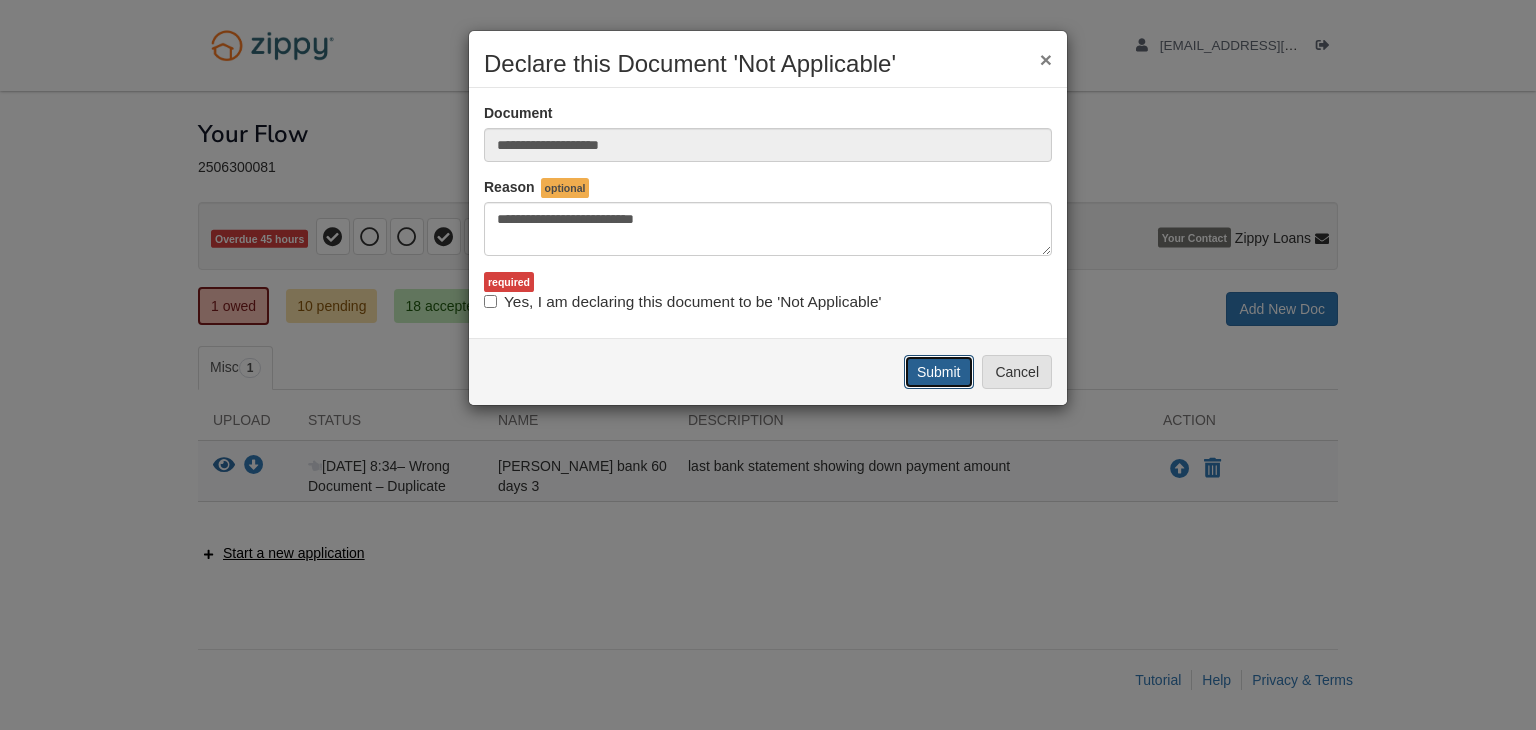 click on "Submit" at bounding box center (939, 372) 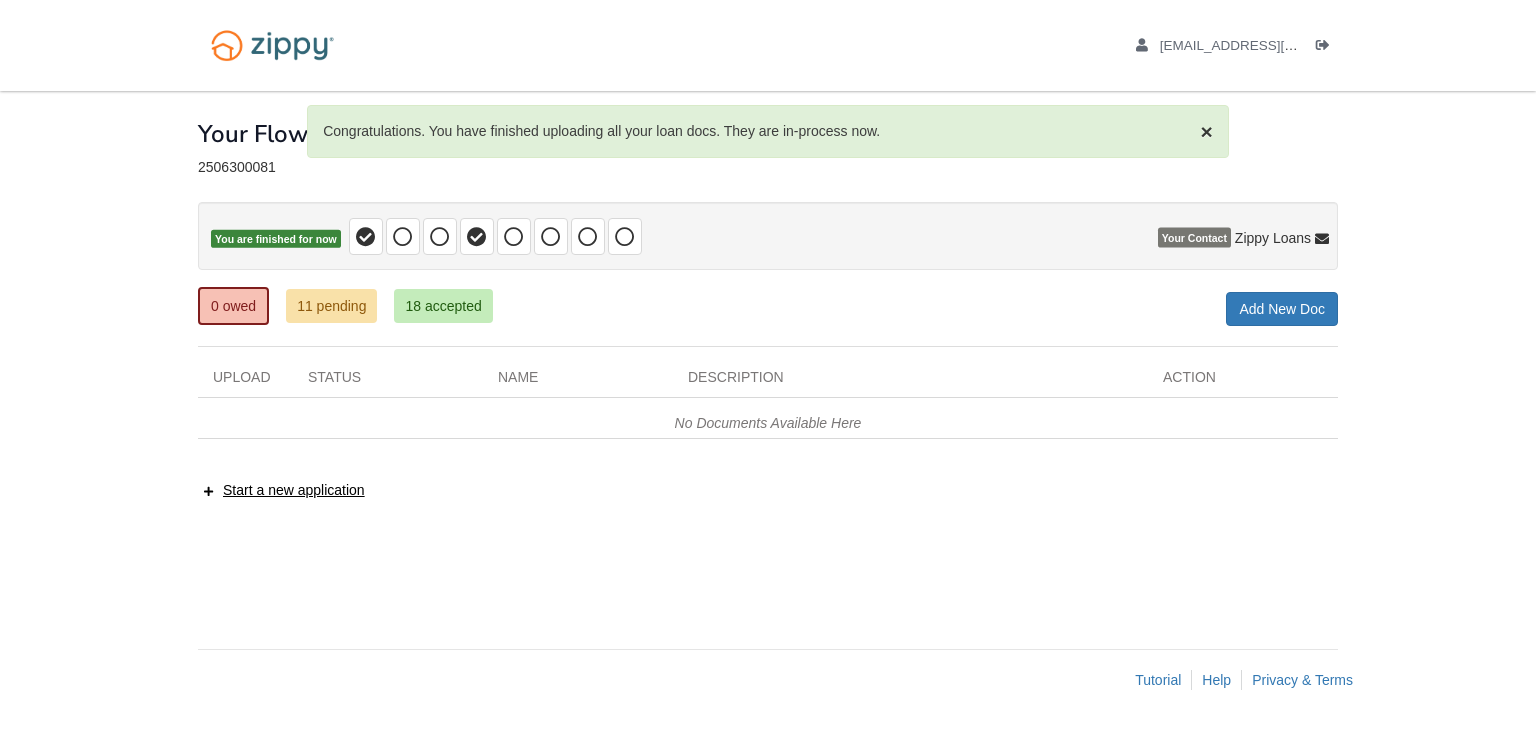 scroll, scrollTop: 0, scrollLeft: 0, axis: both 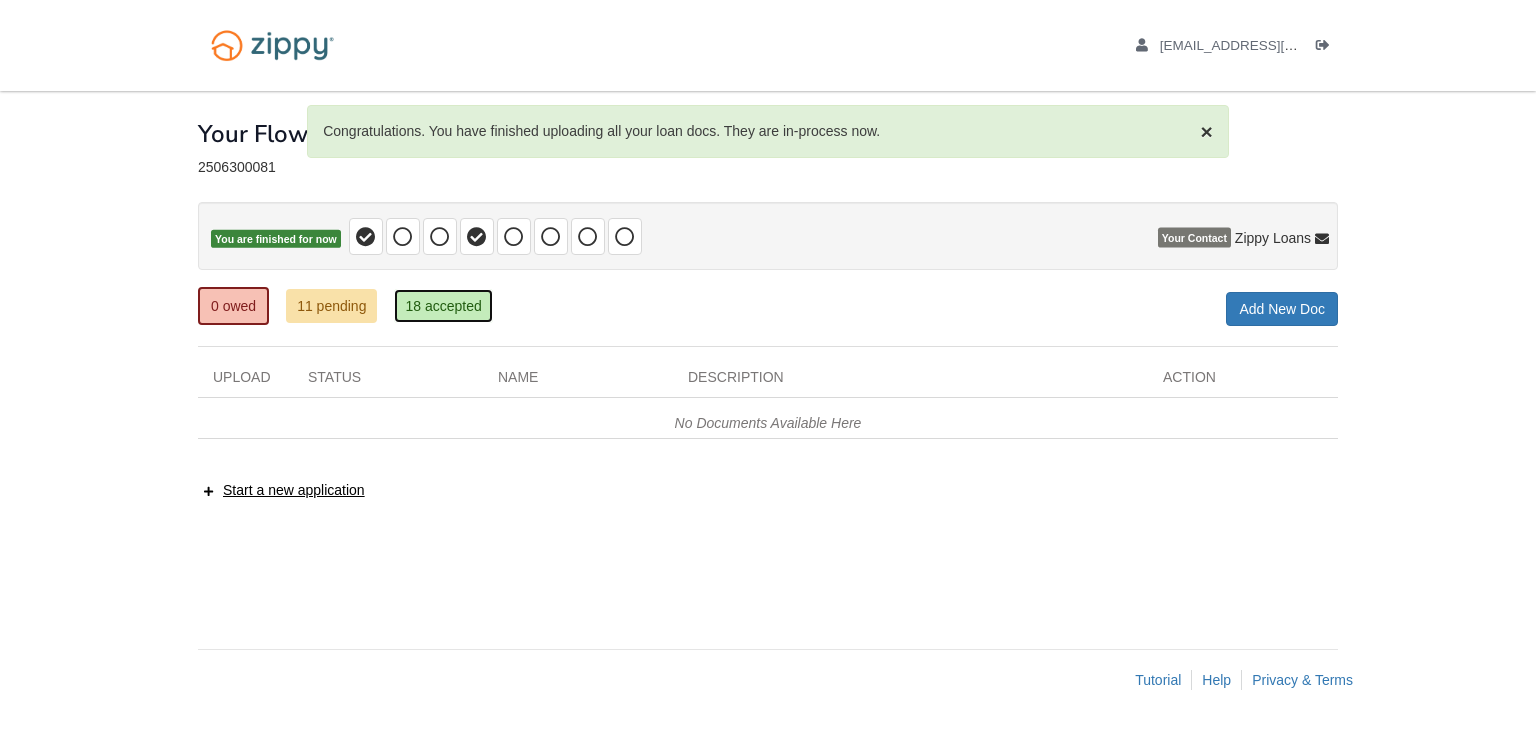 click on "18 accepted" at bounding box center (443, 306) 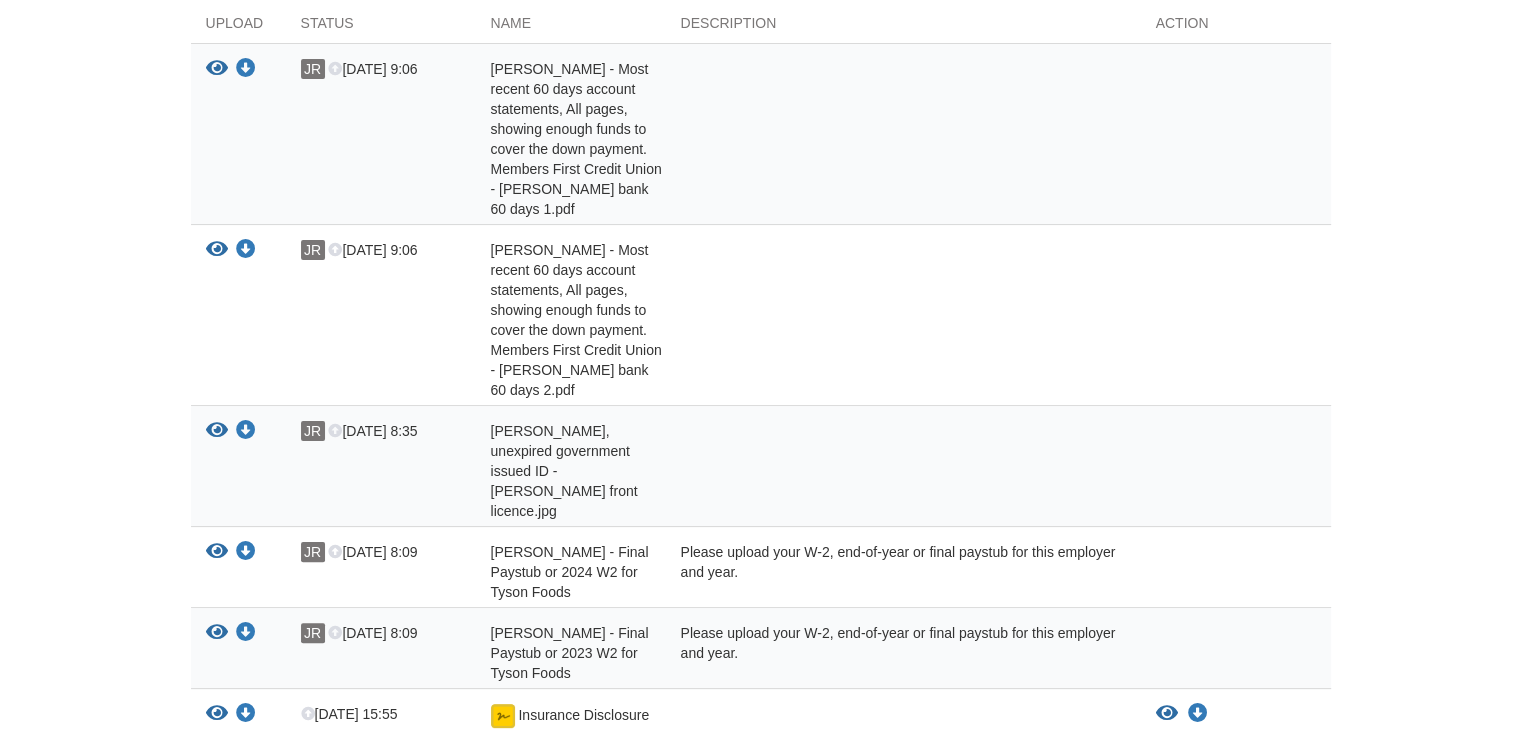 scroll, scrollTop: 0, scrollLeft: 0, axis: both 